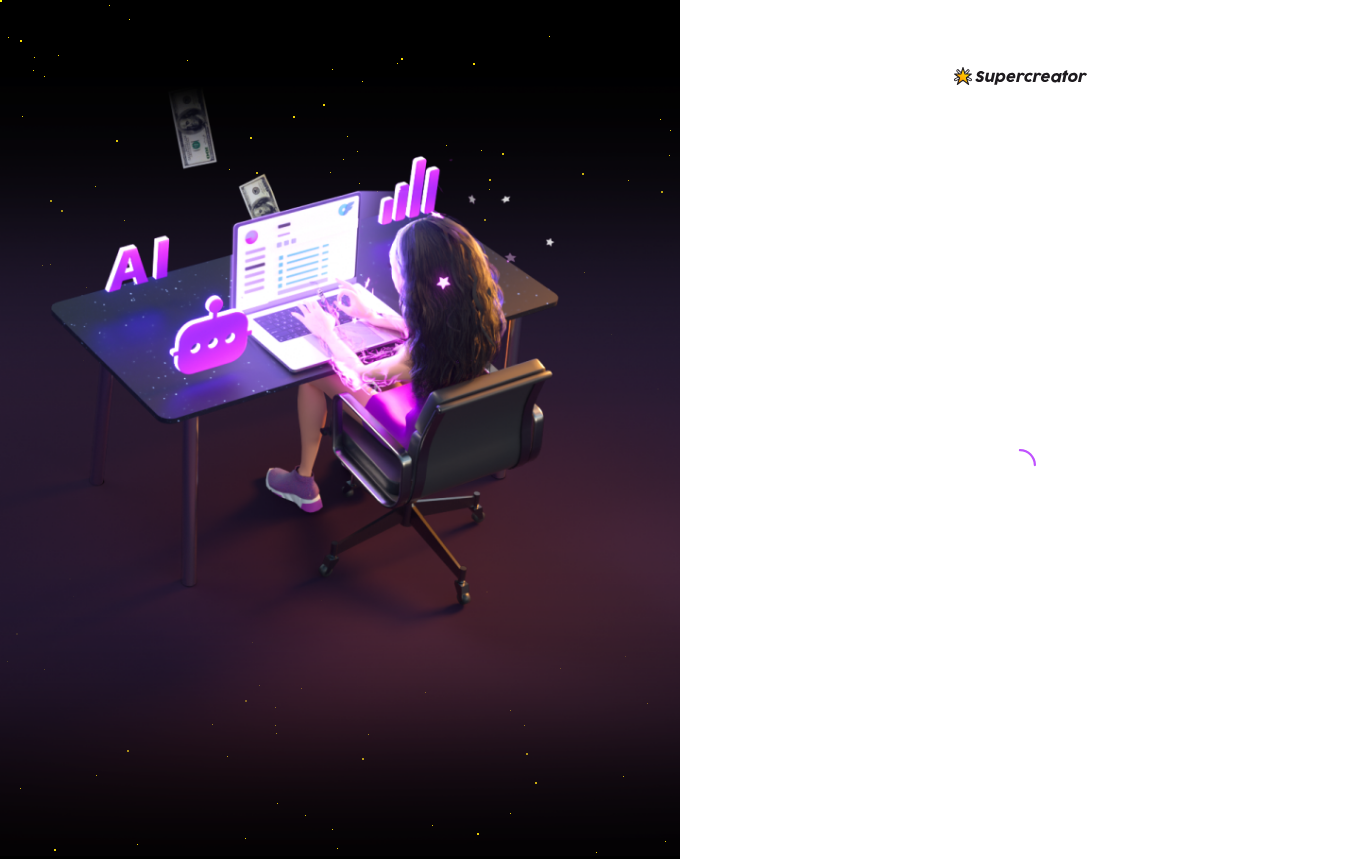 scroll, scrollTop: 0, scrollLeft: 0, axis: both 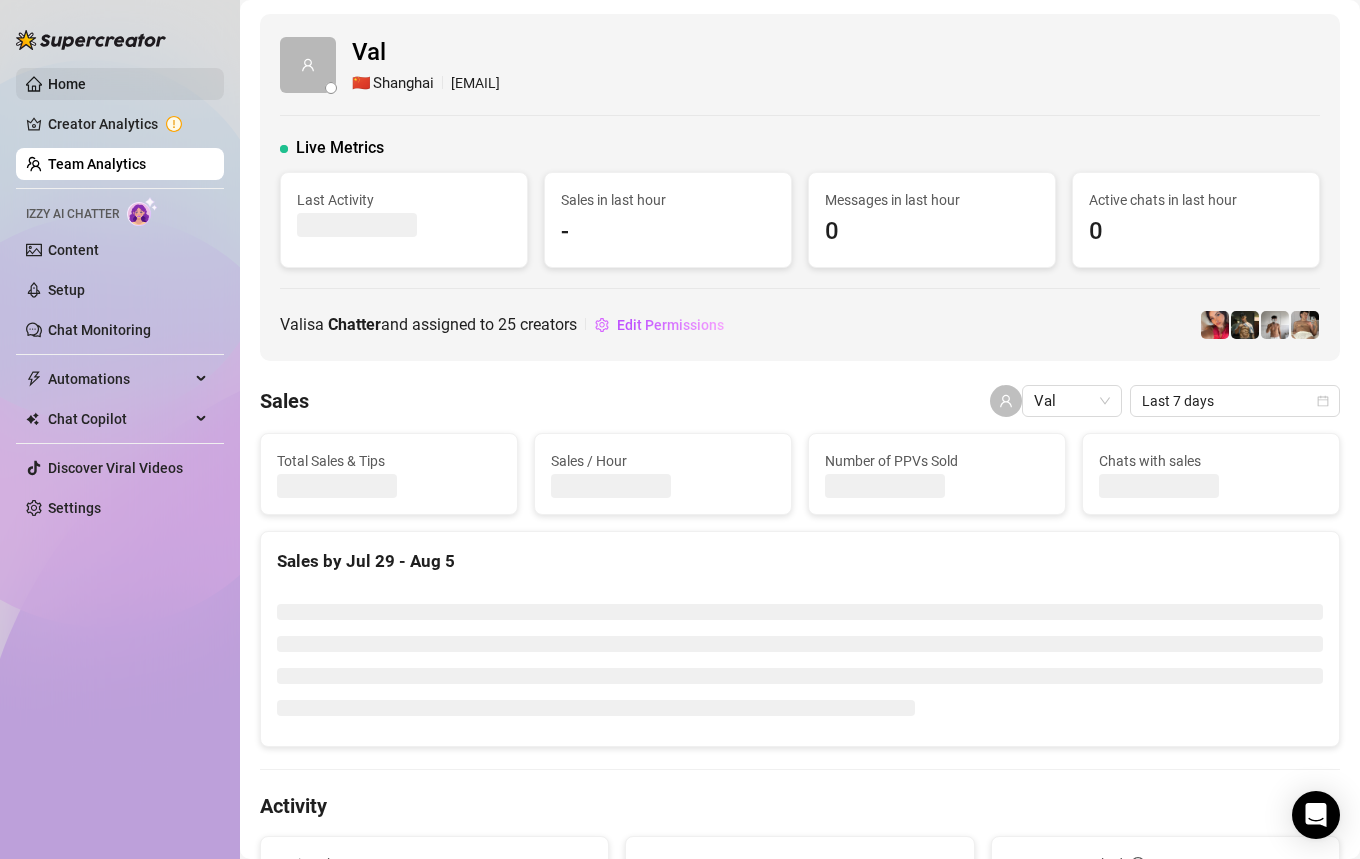 click on "Home" at bounding box center [67, 84] 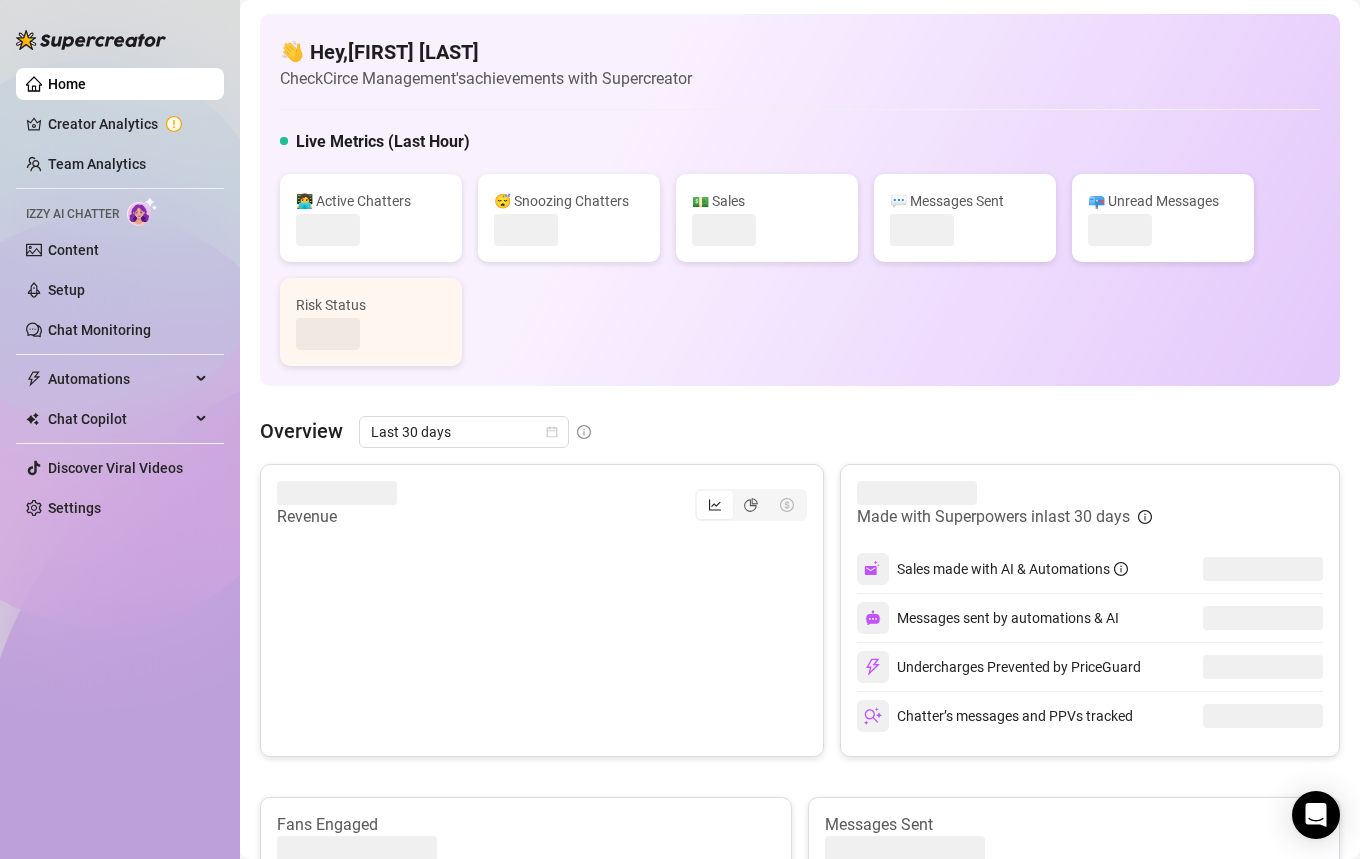 click on "Home" at bounding box center (67, 84) 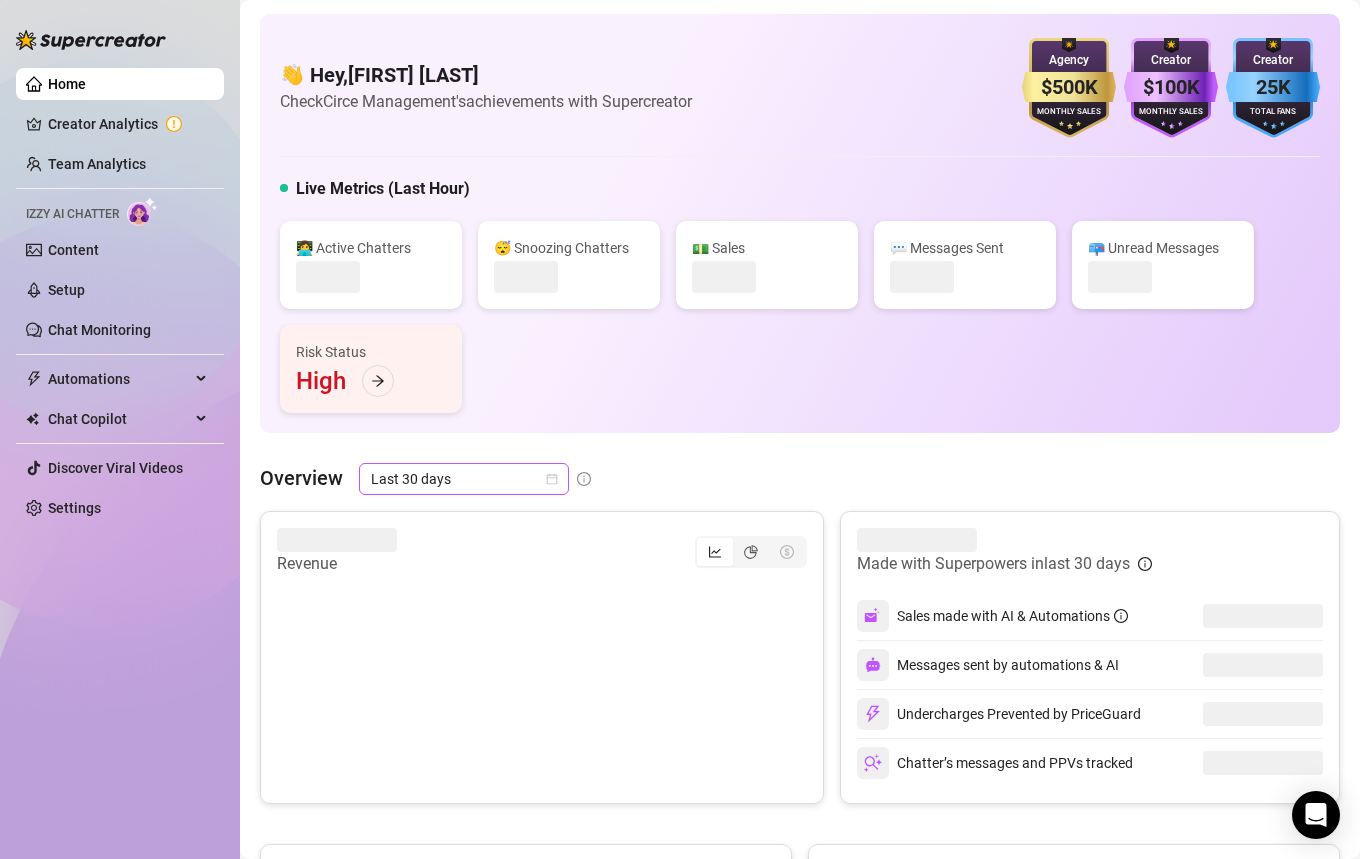 click on "Last 30 days" at bounding box center [464, 479] 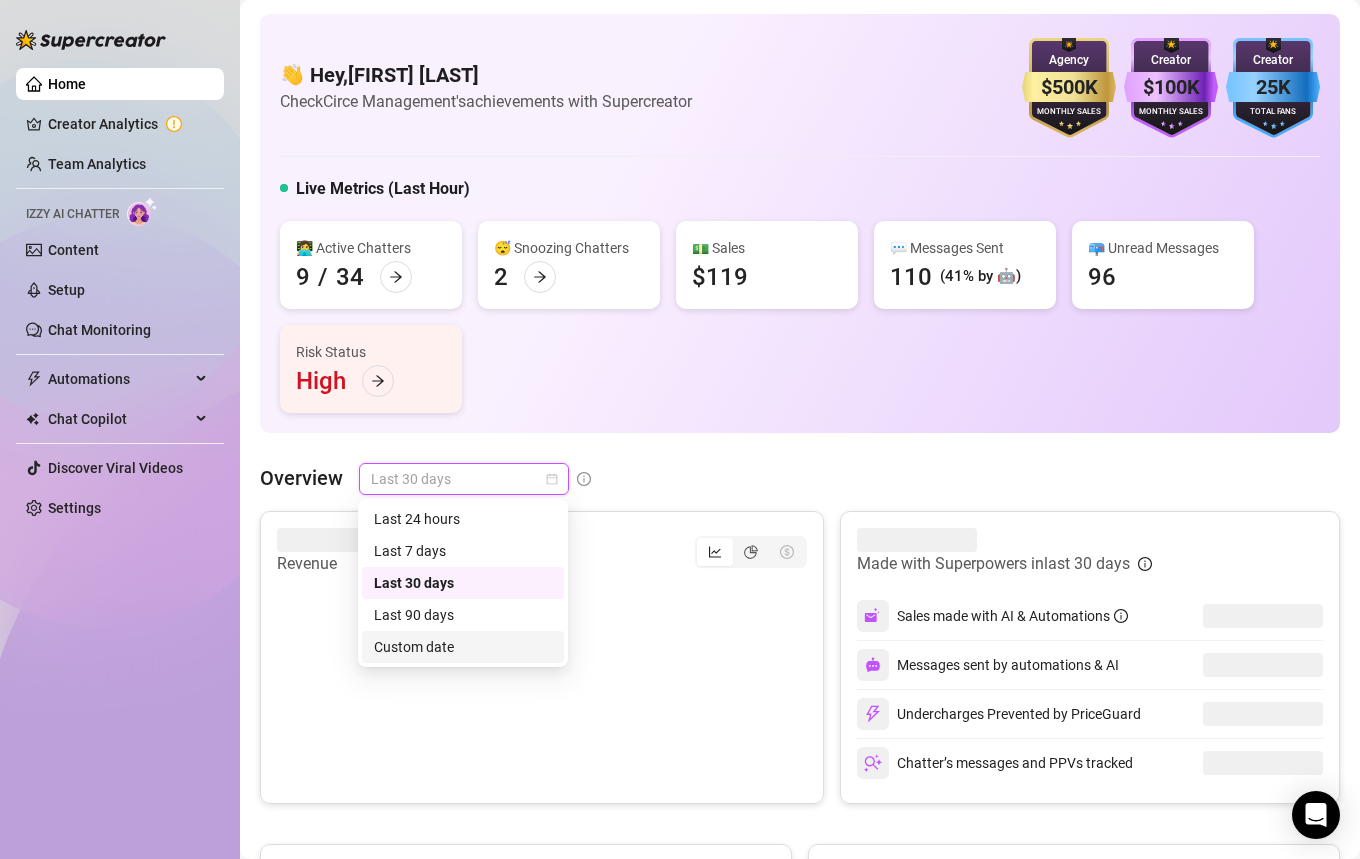 click on "Custom date" at bounding box center [463, 647] 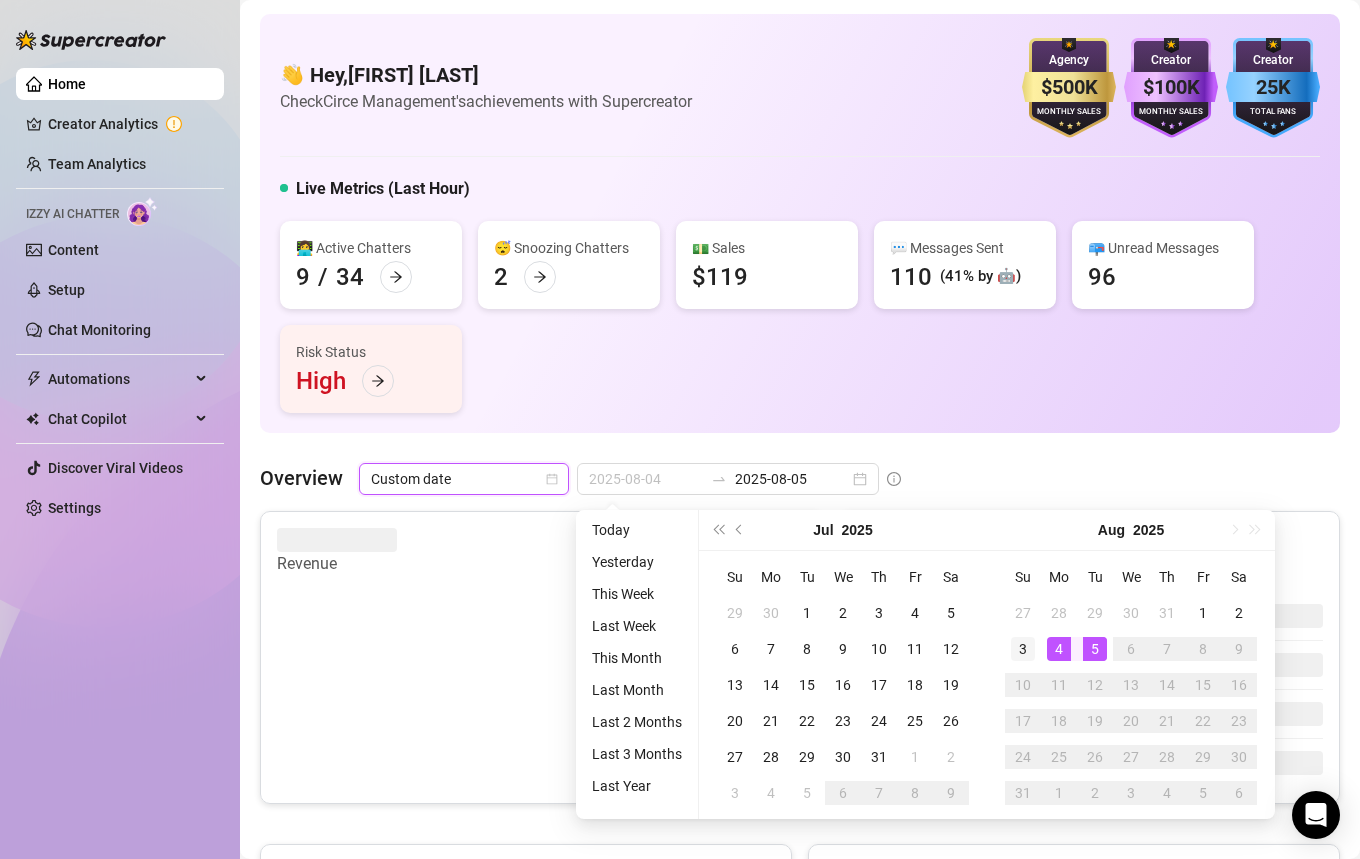 type on "2025-08-03" 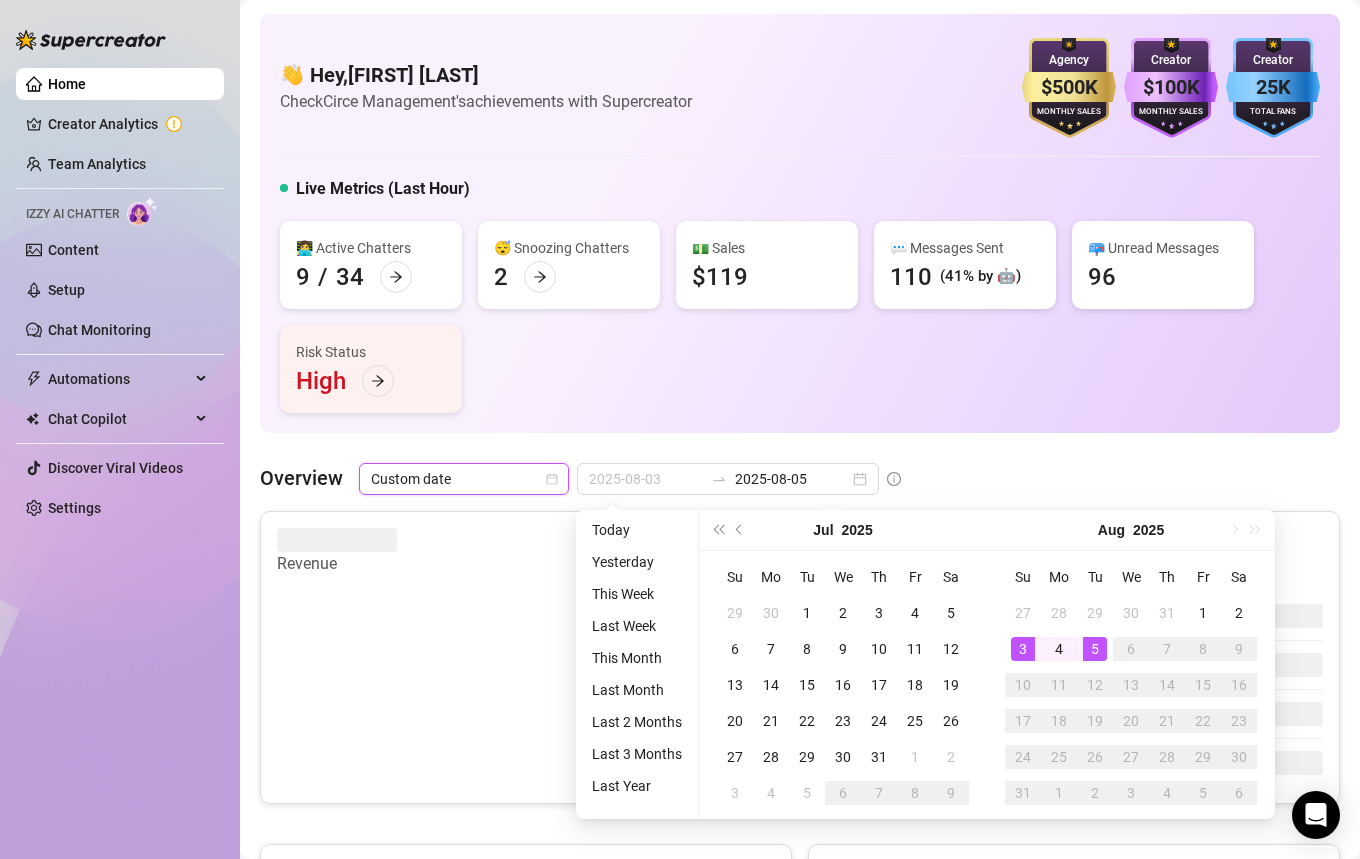 click on "3" at bounding box center (1023, 649) 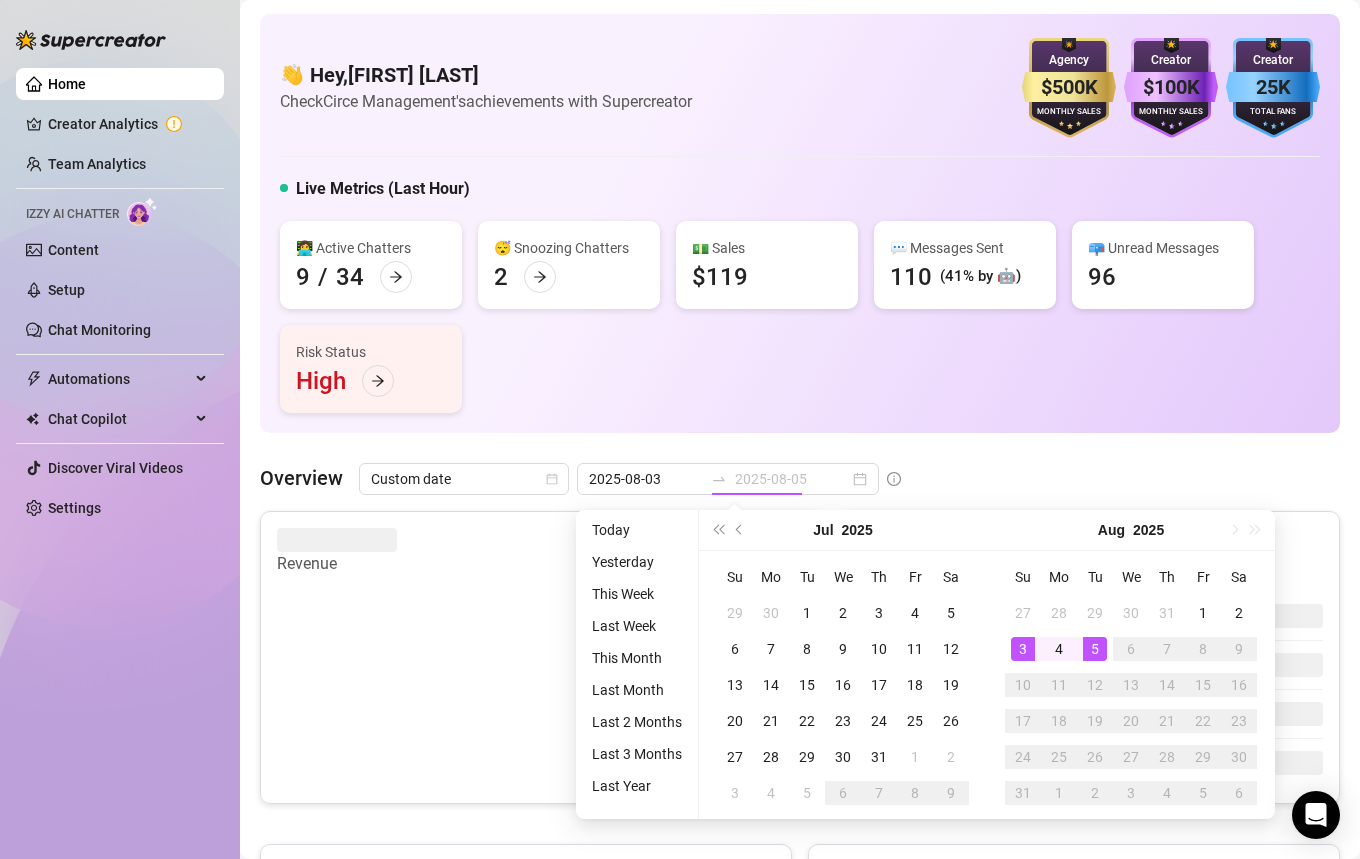click on "3" at bounding box center (1023, 649) 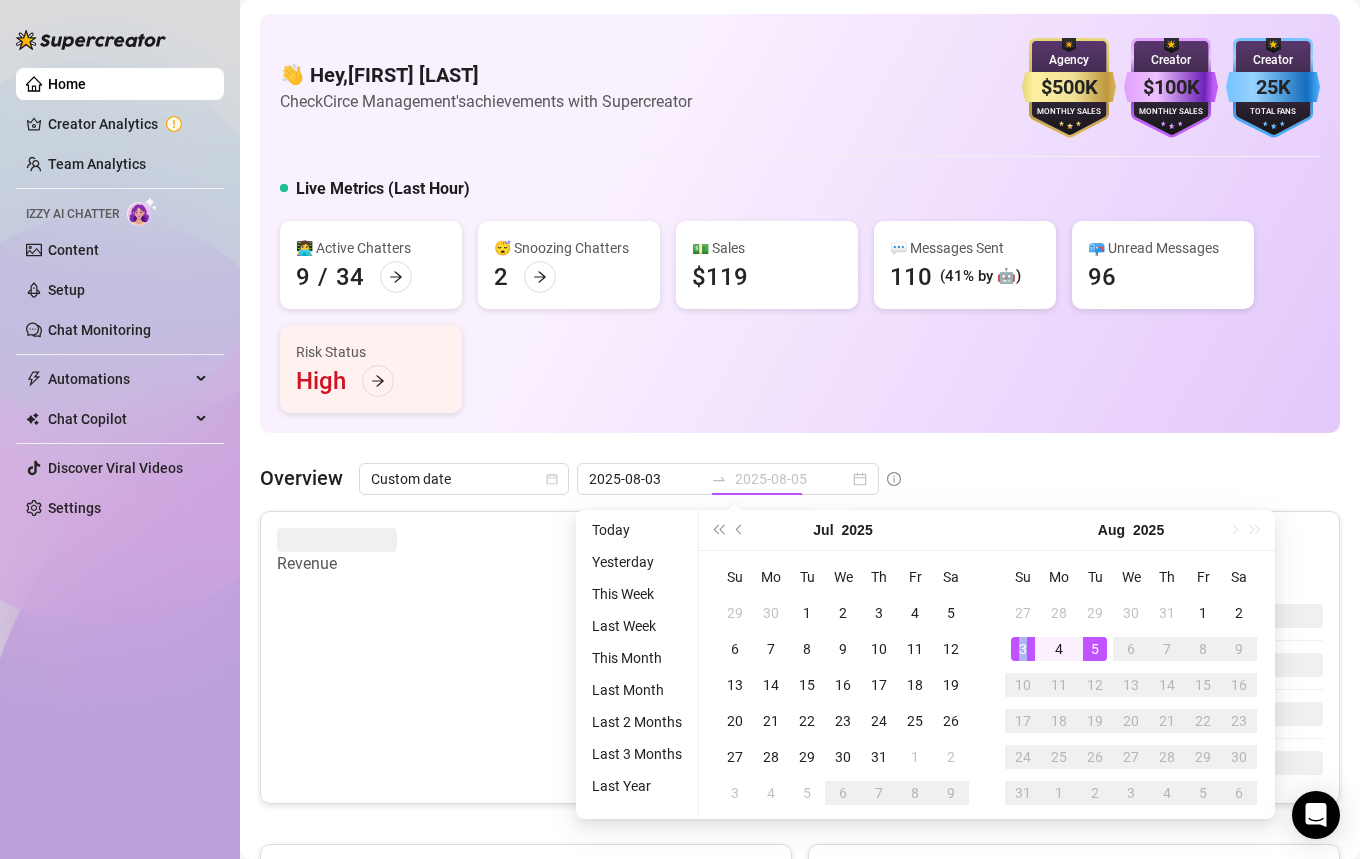 type on "2025-08-03" 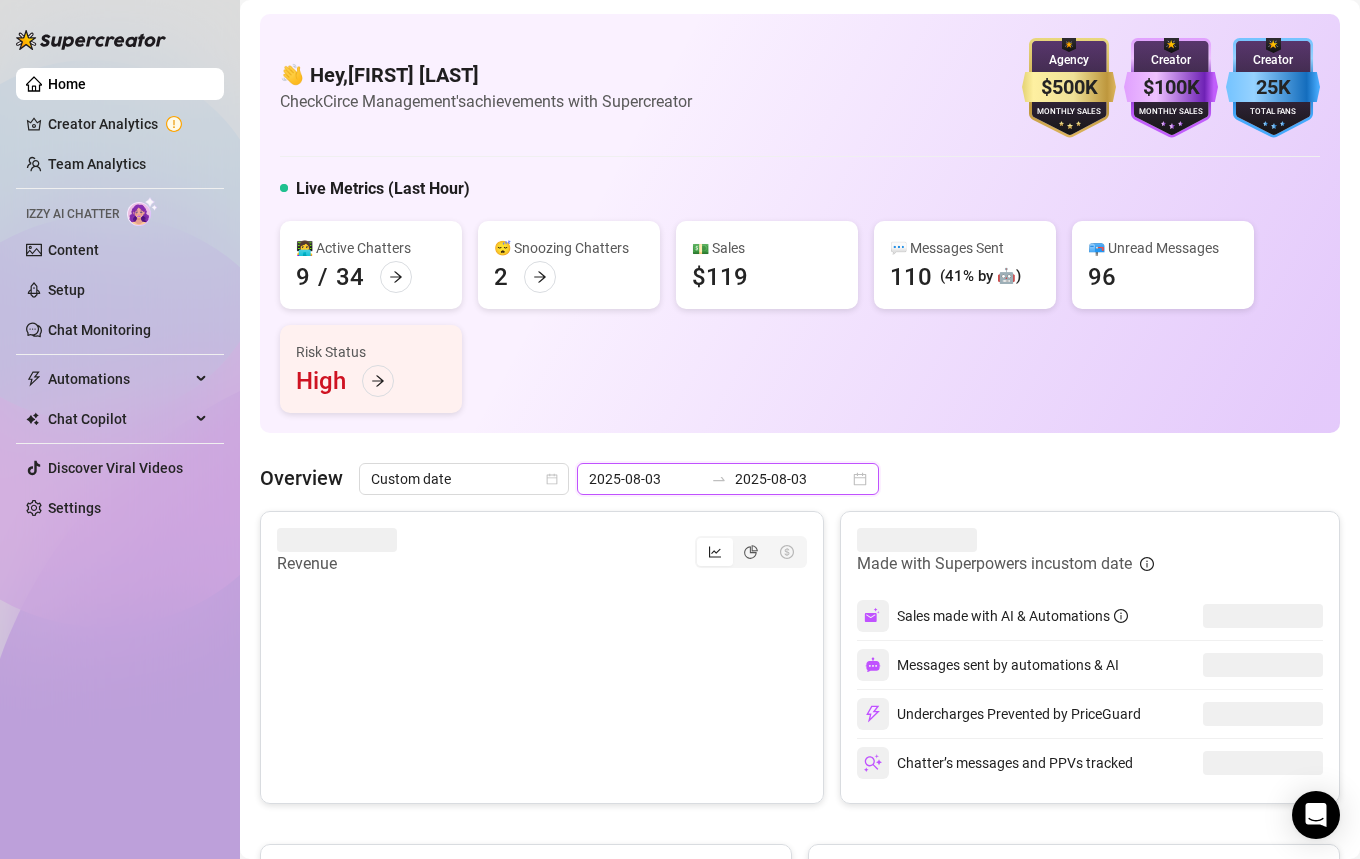 click on "2025-08-03" at bounding box center [646, 479] 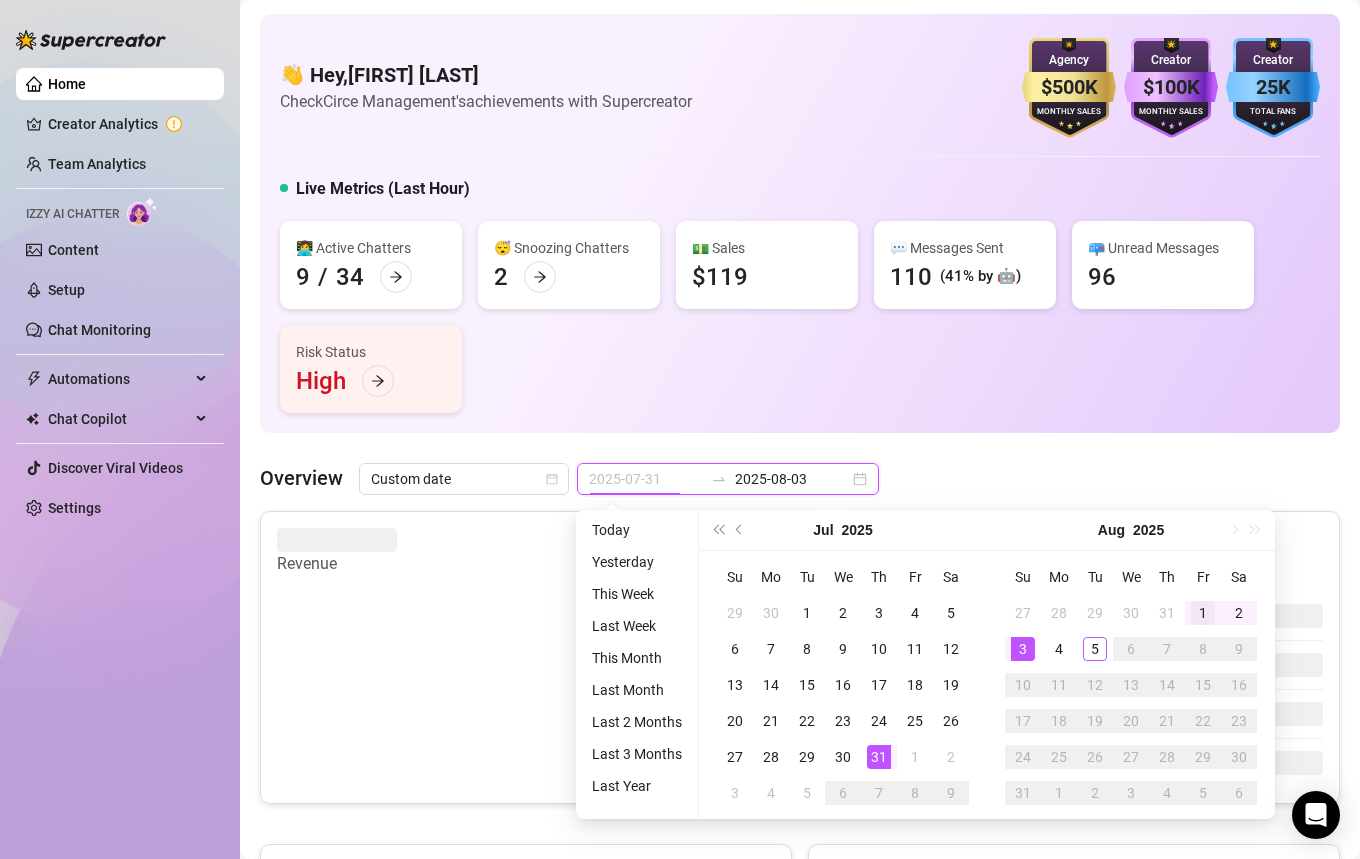 type on "2025-08-01" 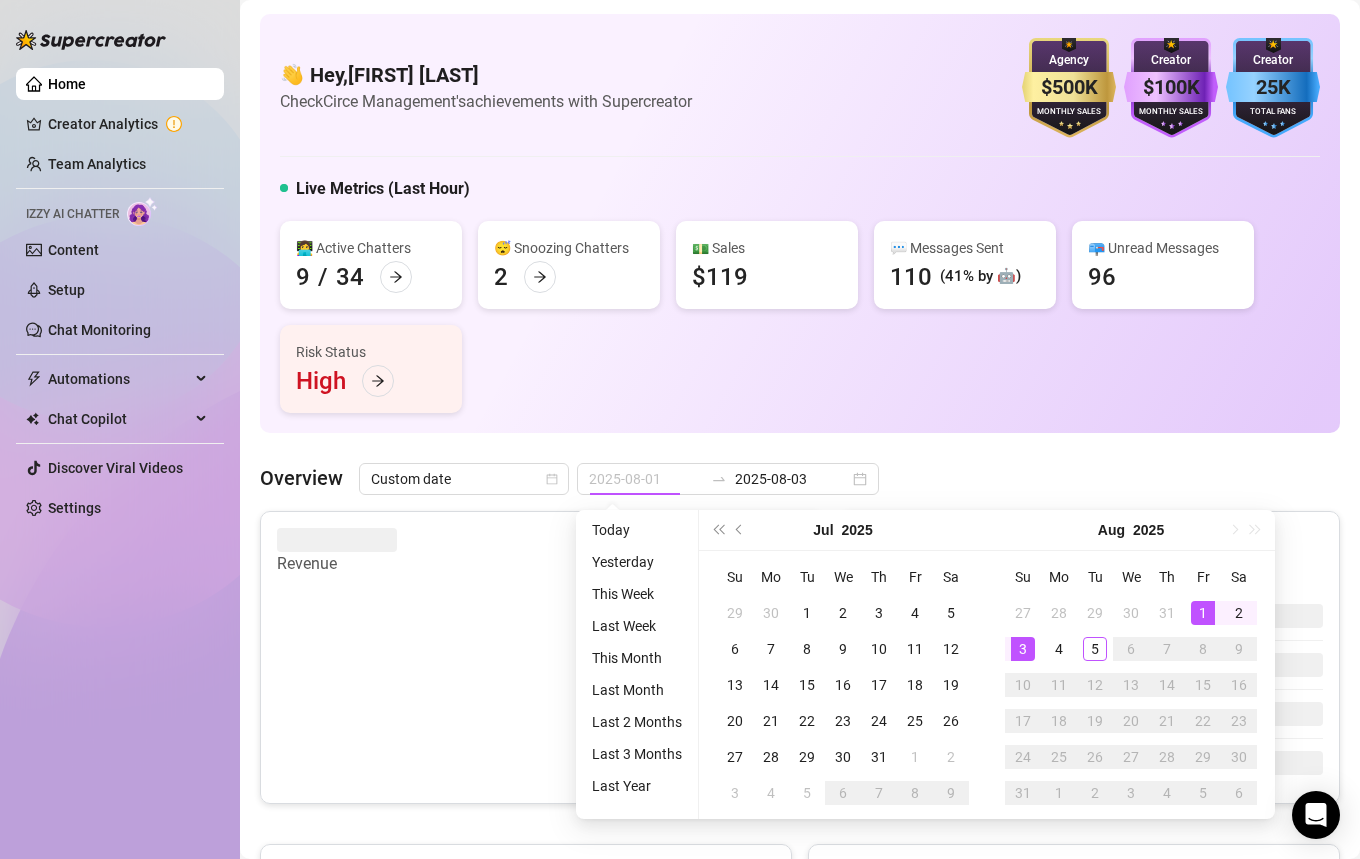 click on "1" at bounding box center (1203, 613) 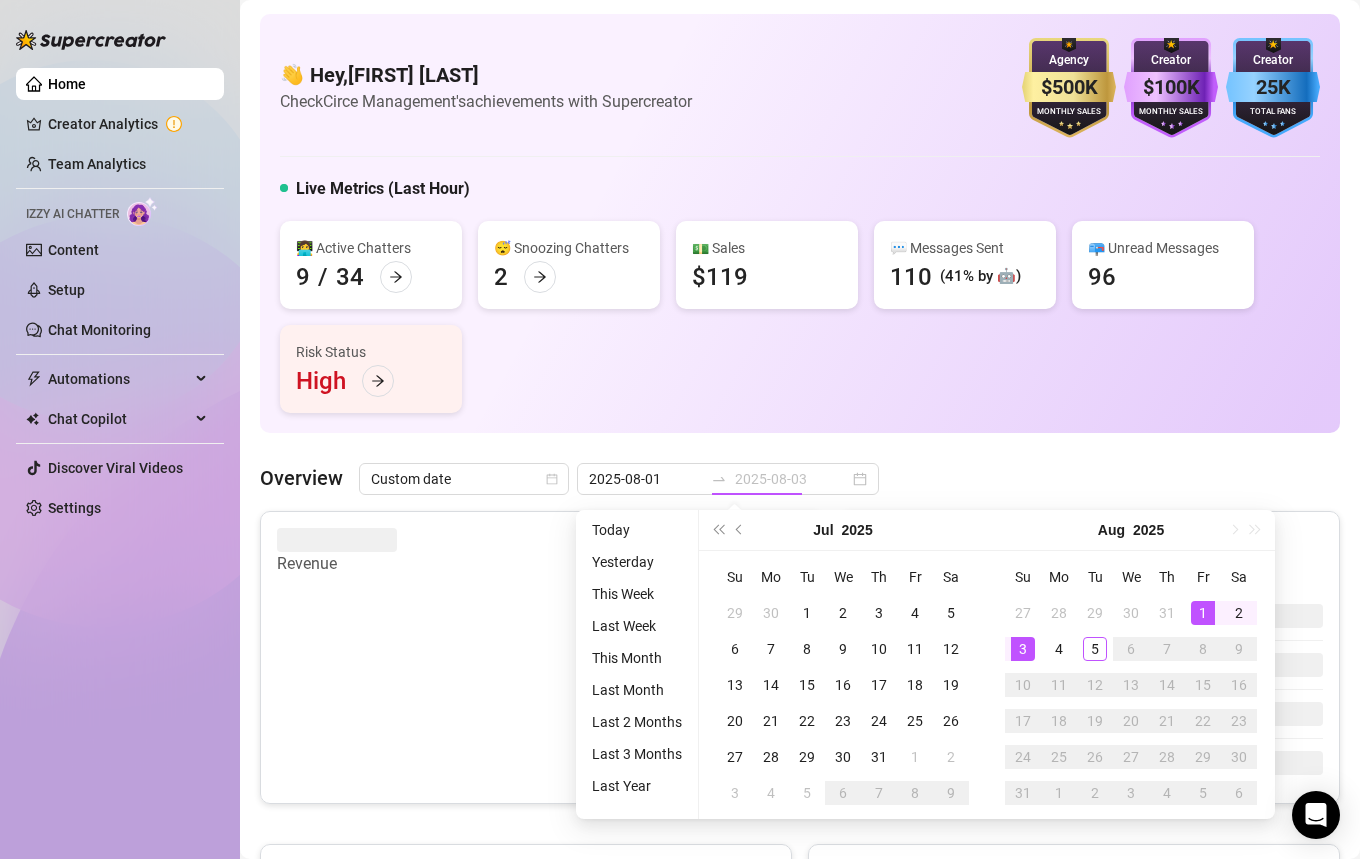 click on "3" at bounding box center (1023, 649) 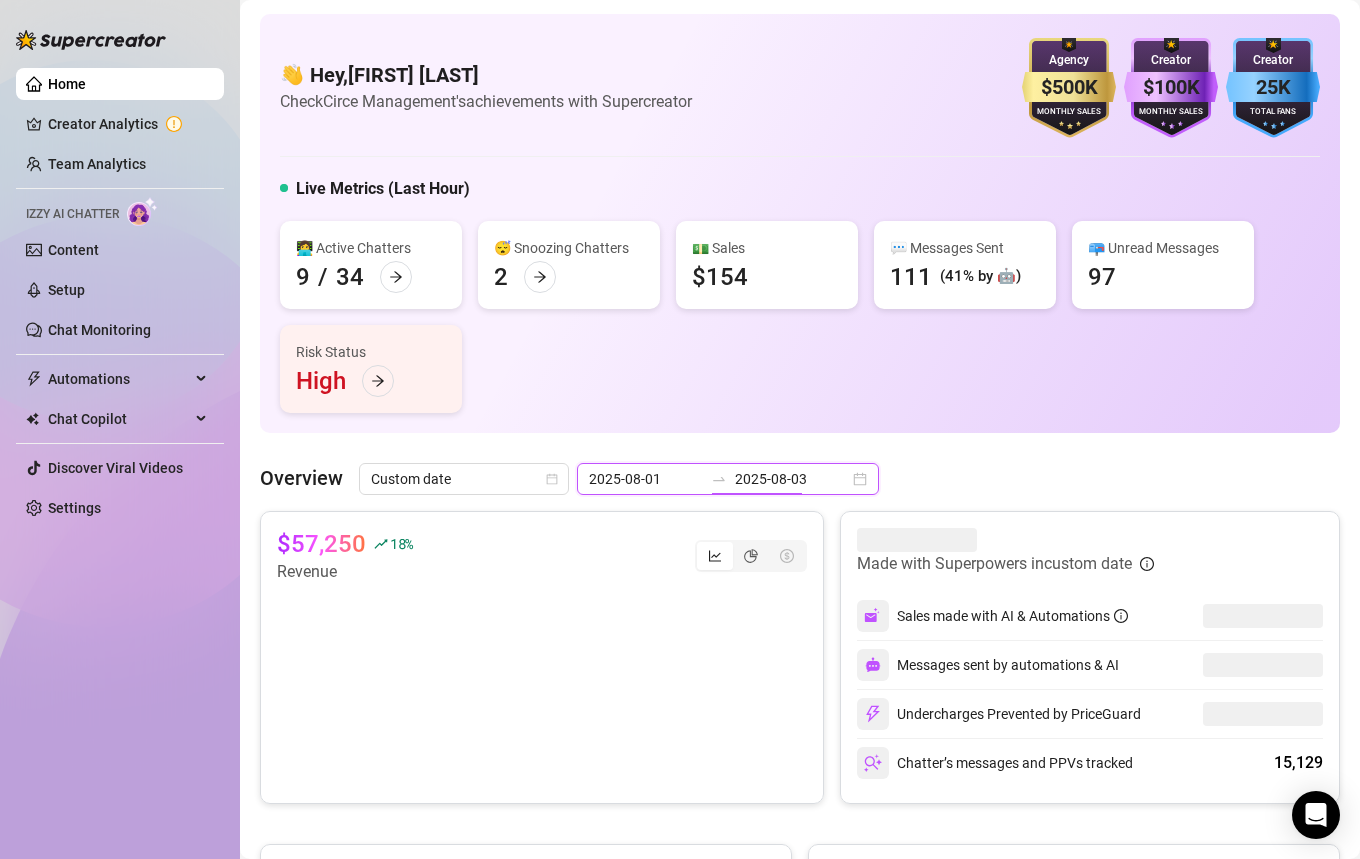 click on "2025-08-03" at bounding box center [792, 479] 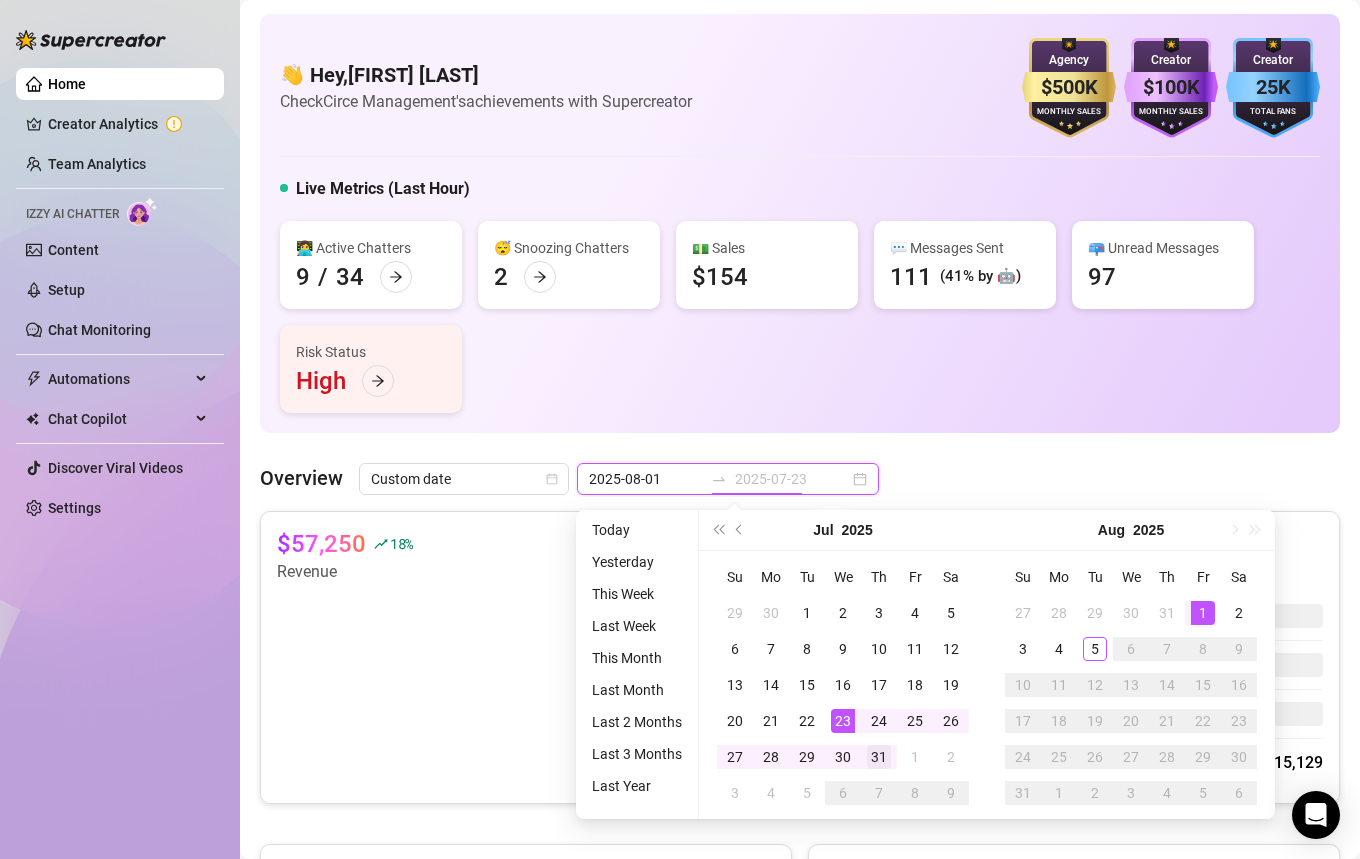 type on "2025-07-31" 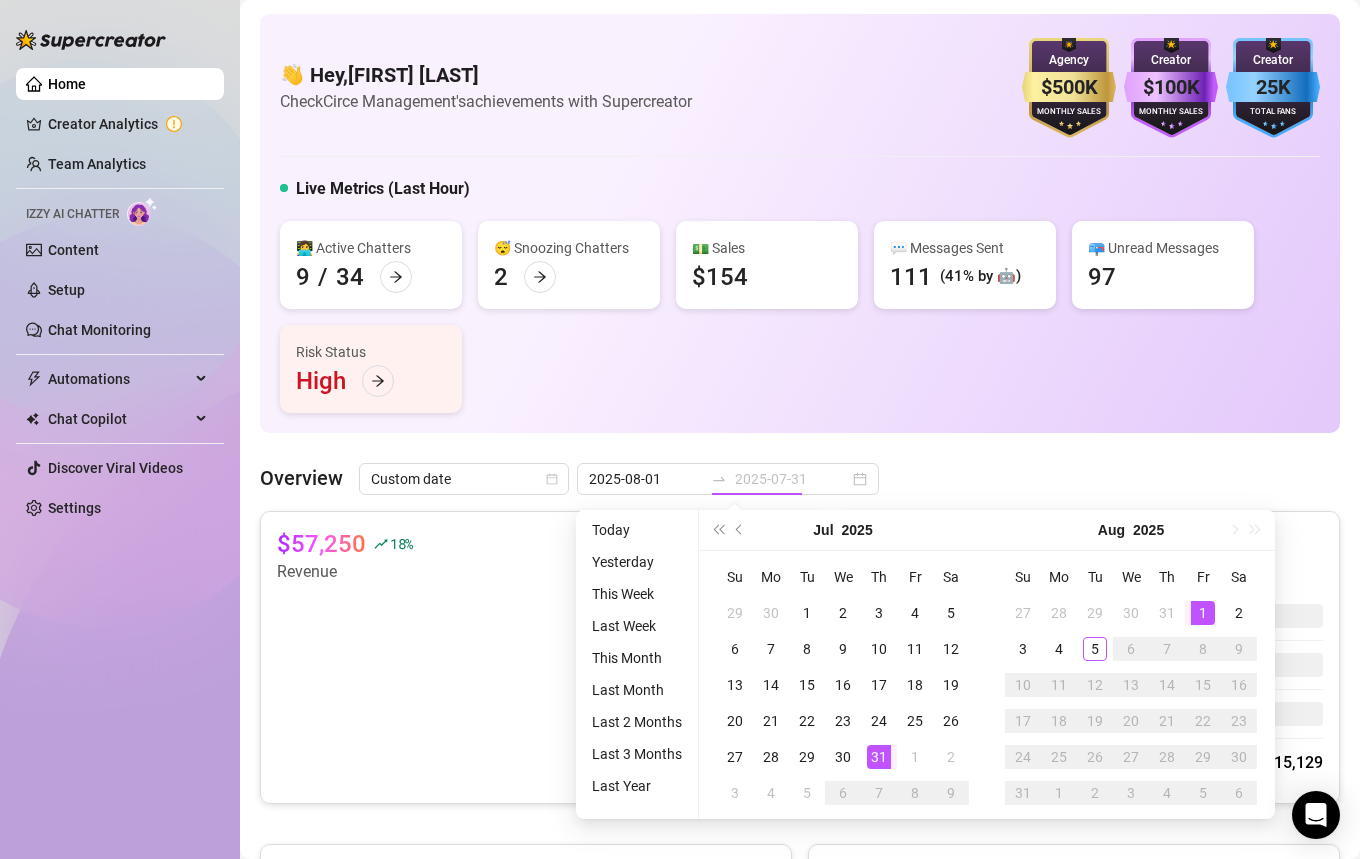 click on "31" at bounding box center [879, 757] 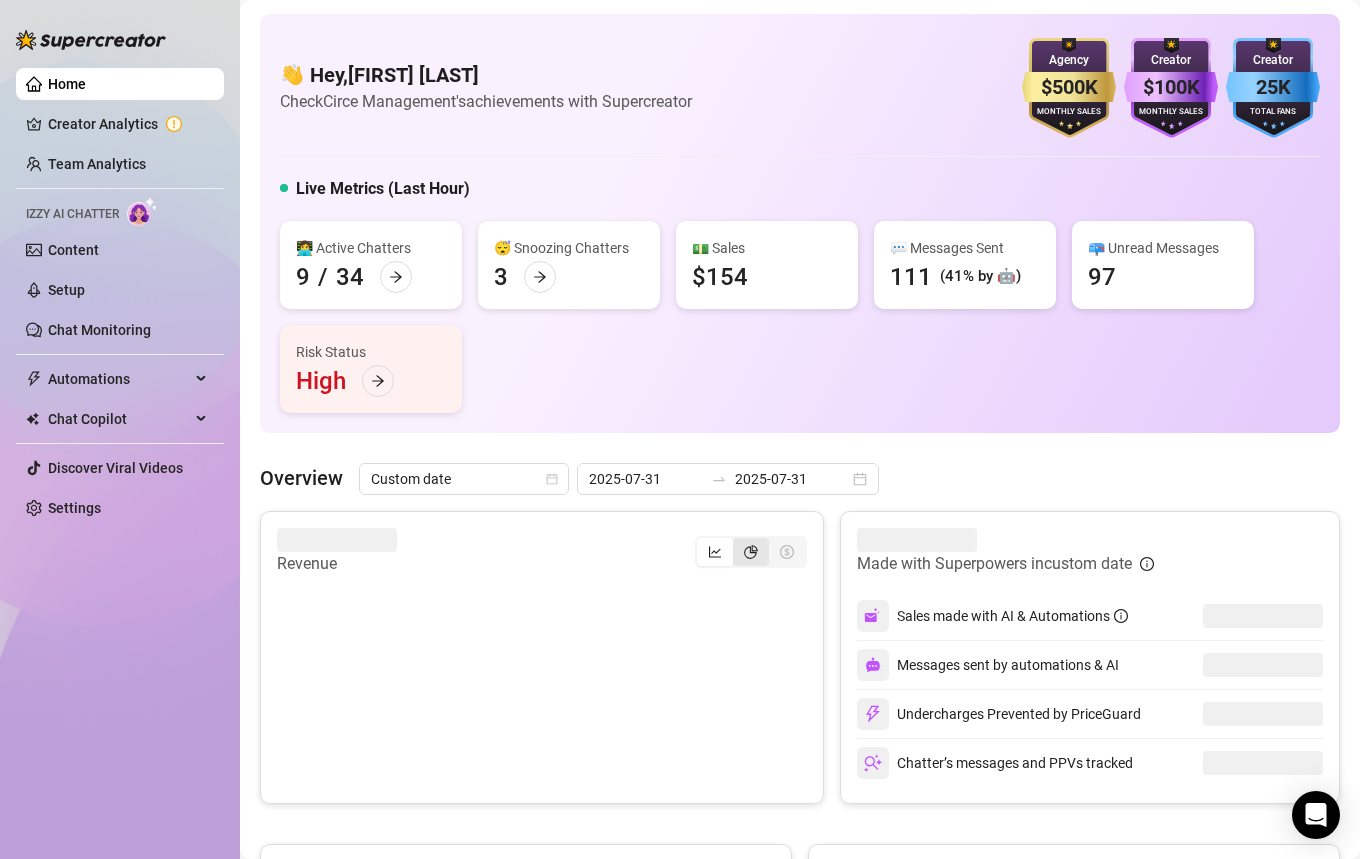 click 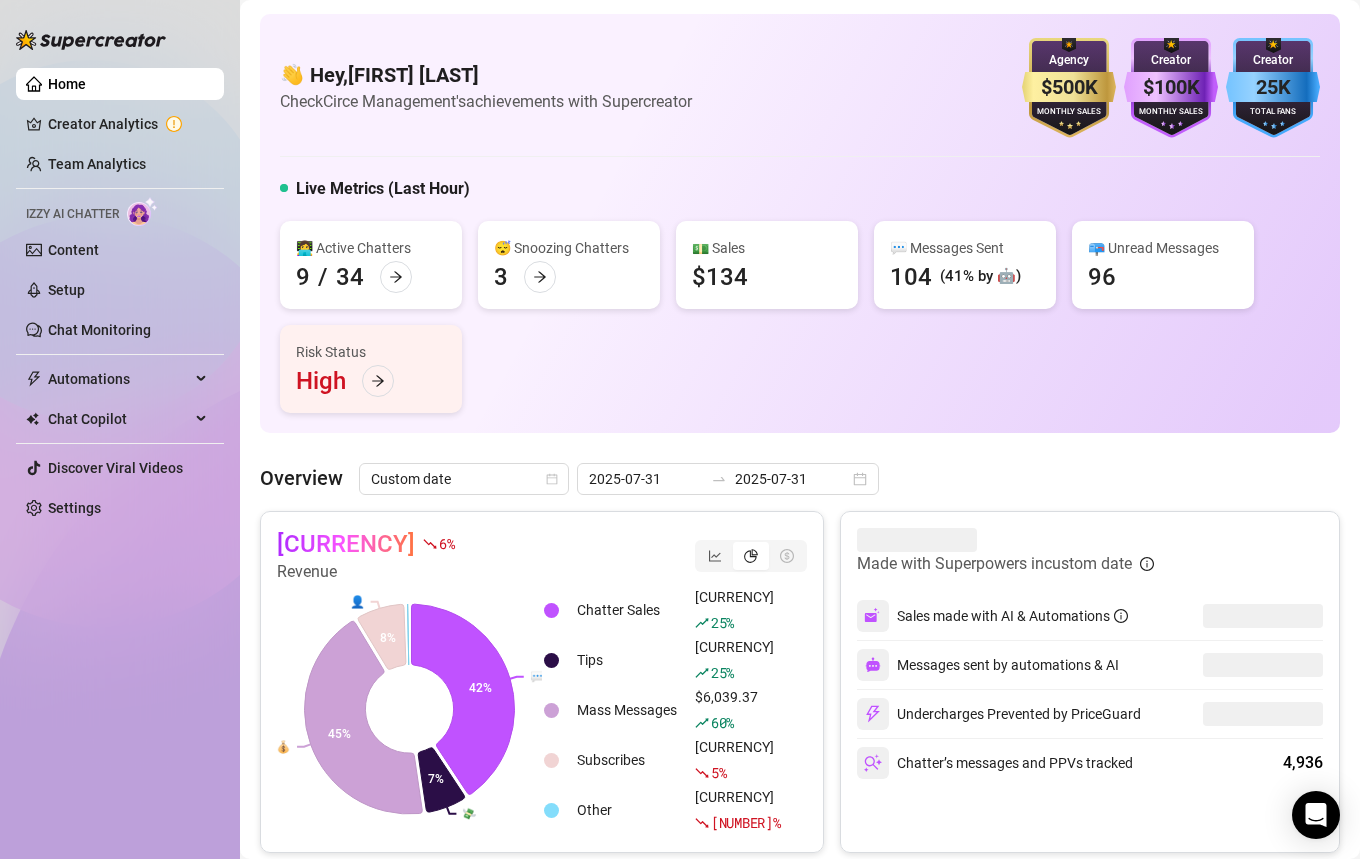 click on "[CURRENCY]" at bounding box center (346, 544) 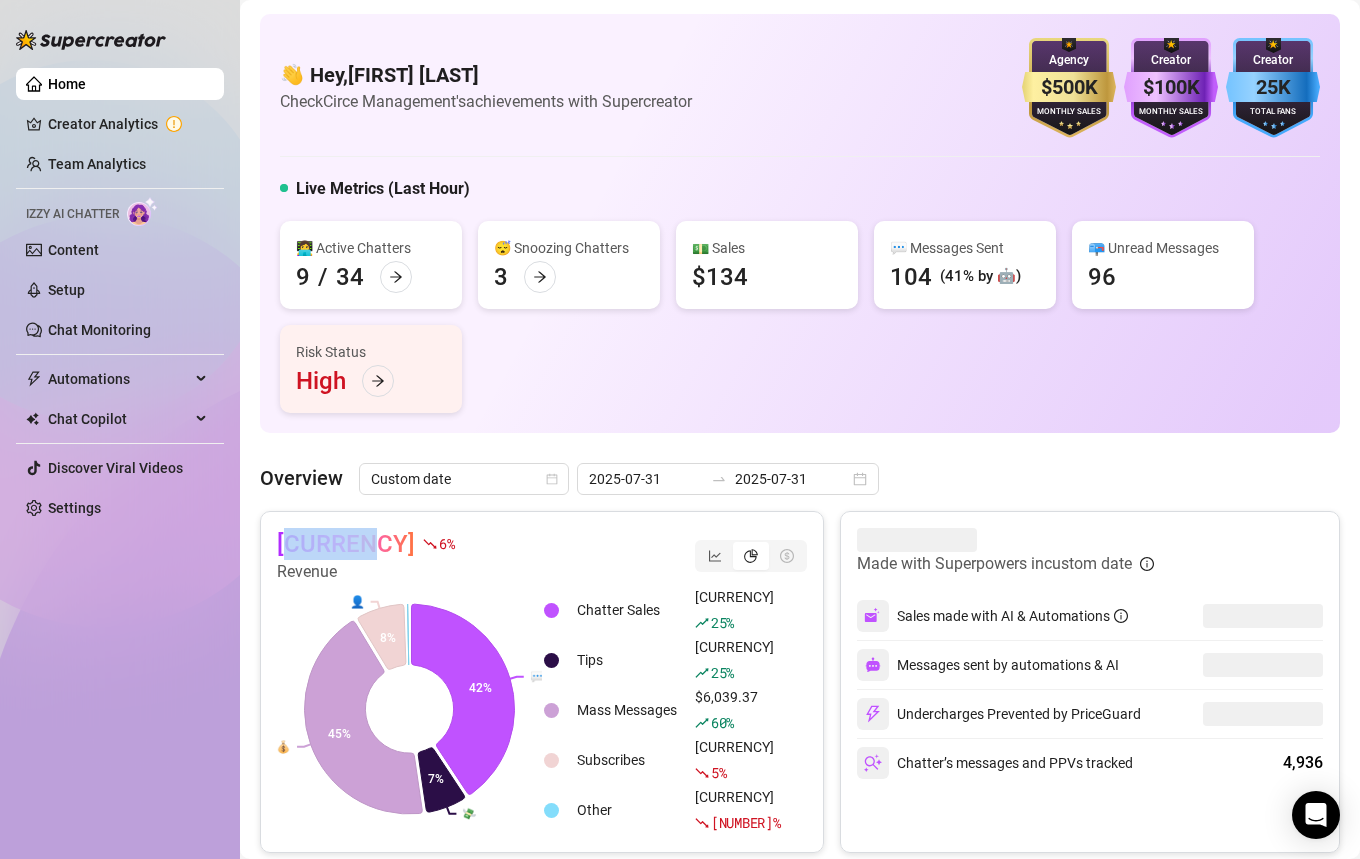 click on "[CURRENCY]" at bounding box center [346, 544] 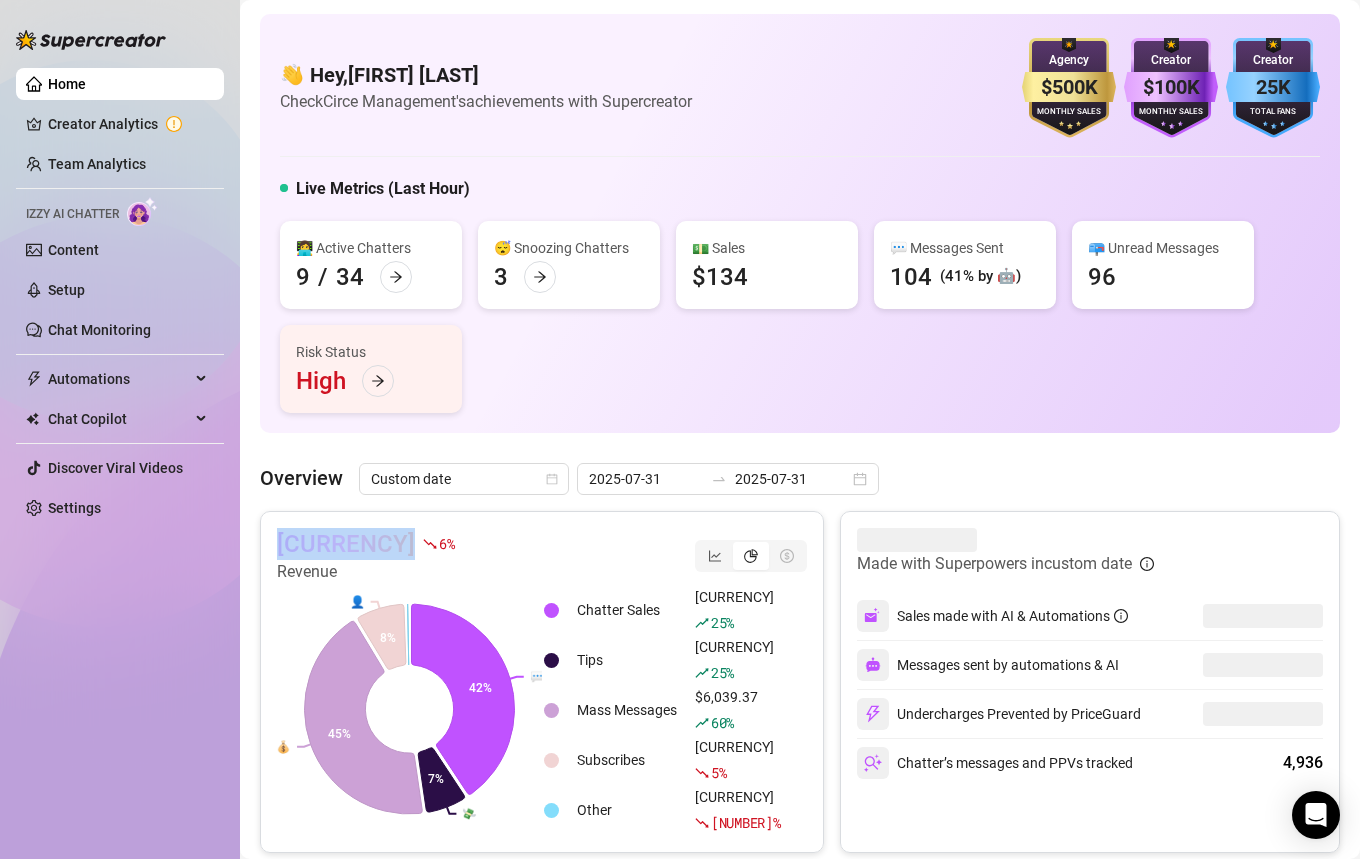 click on "[CURRENCY]" at bounding box center (346, 544) 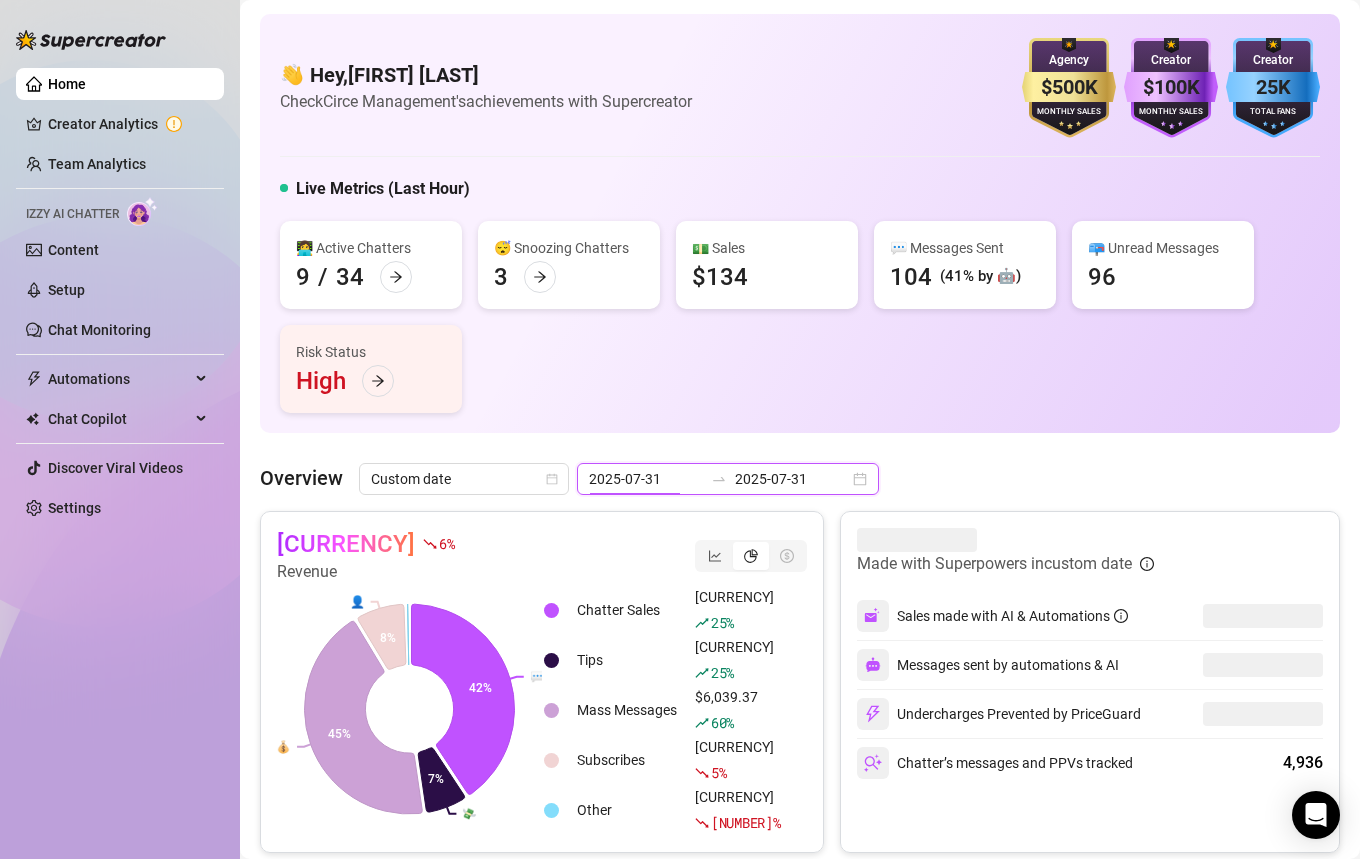 click on "2025-07-31" at bounding box center (646, 479) 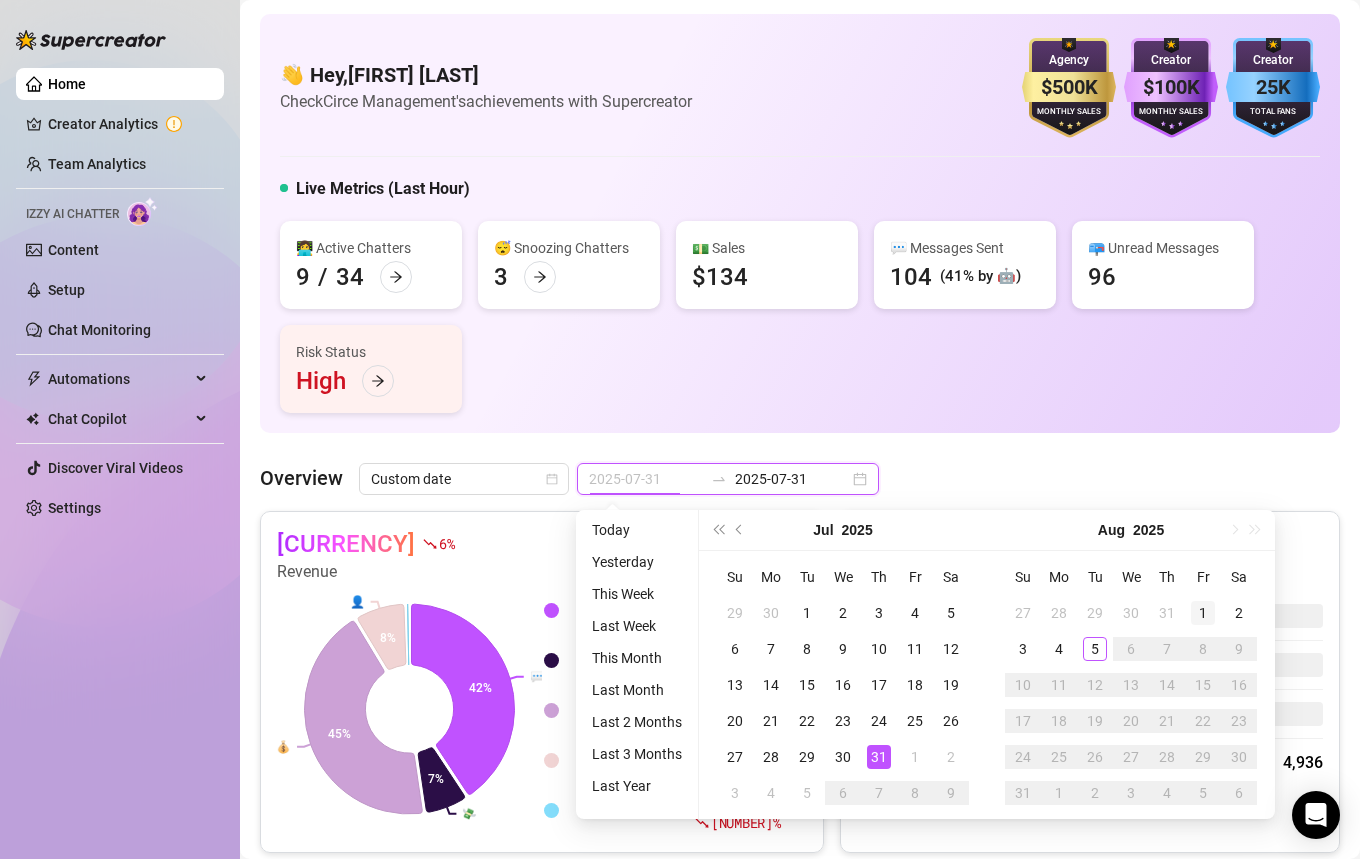 type on "2025-08-01" 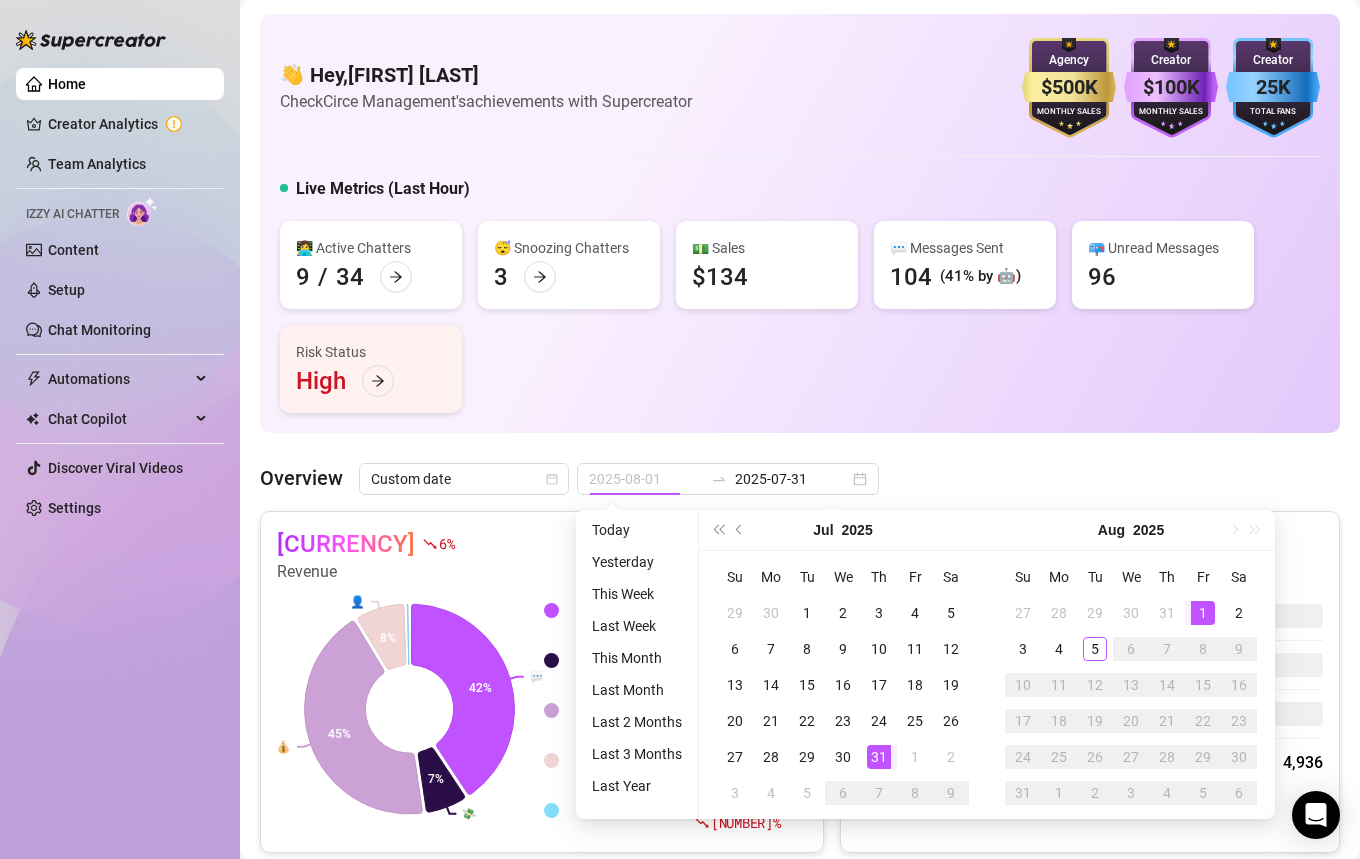 click on "1" at bounding box center [1203, 613] 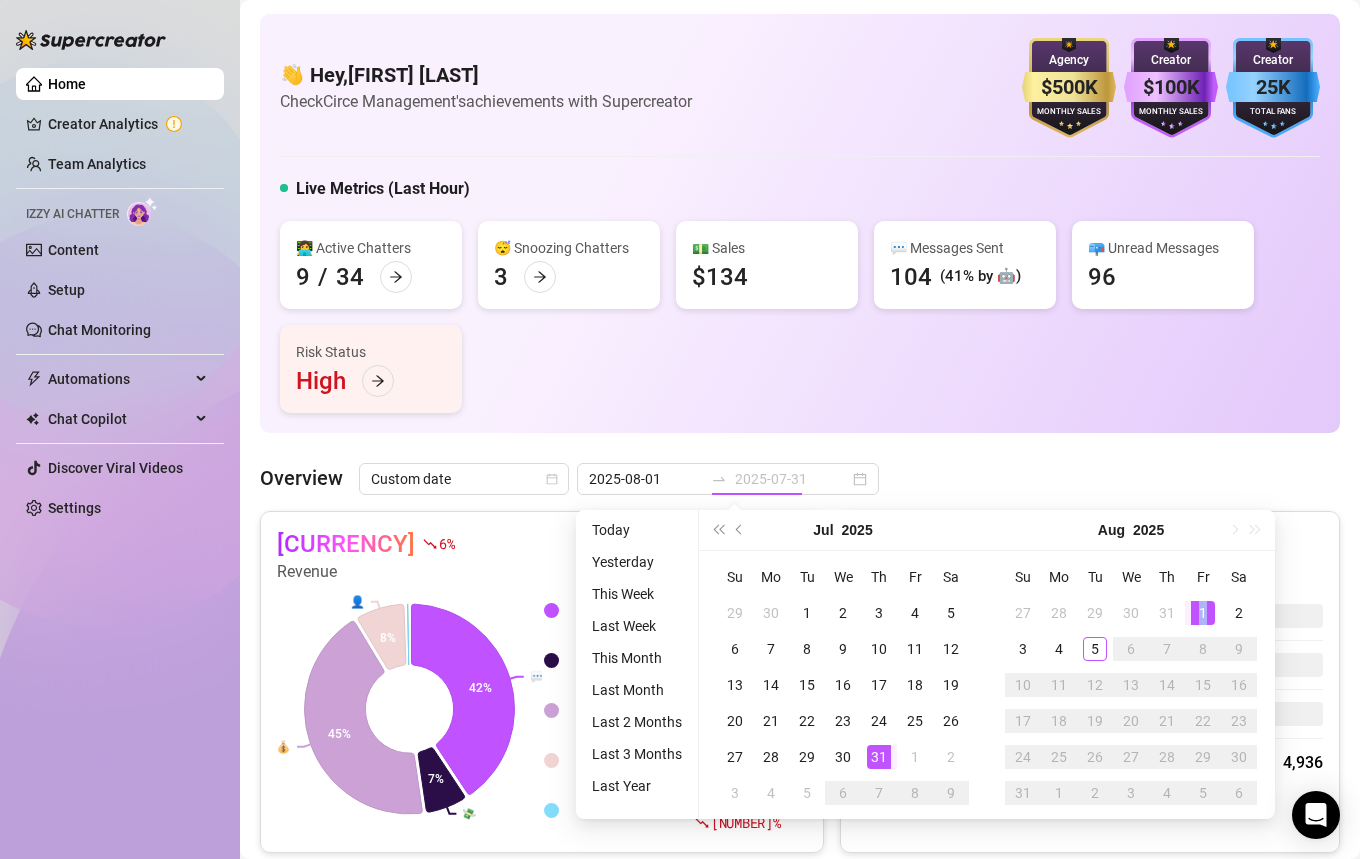 click on "1" at bounding box center (1203, 613) 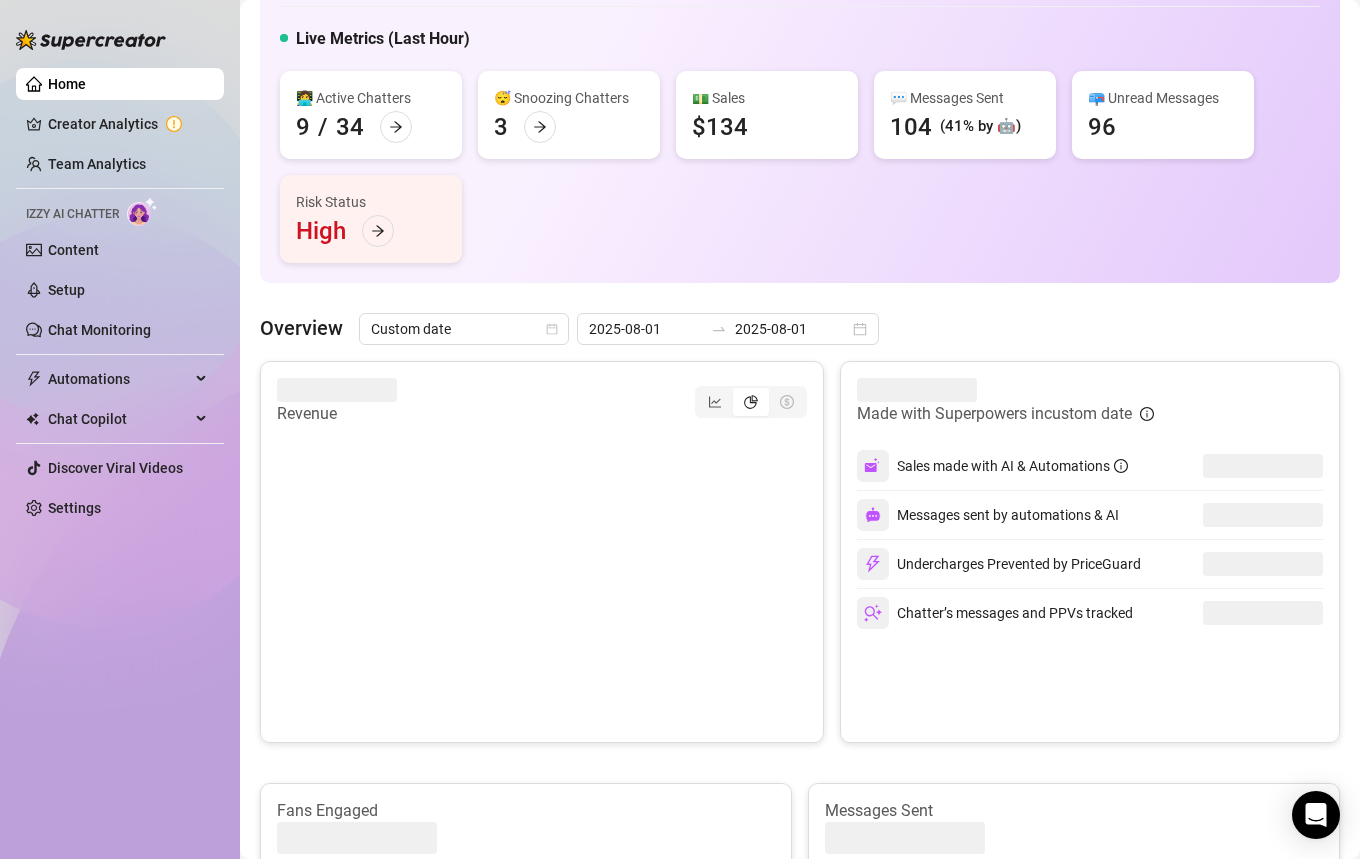 scroll, scrollTop: 153, scrollLeft: 0, axis: vertical 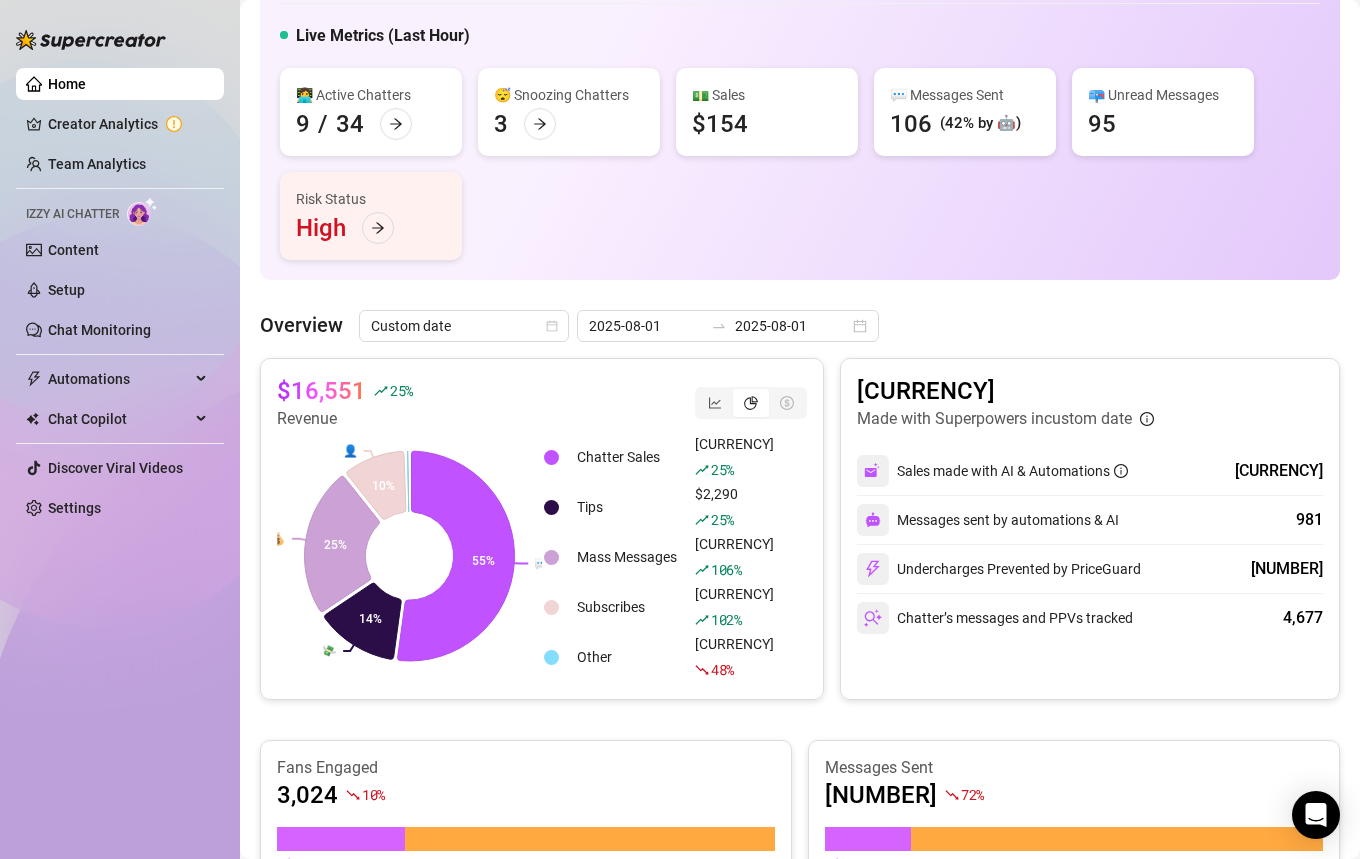 click on "$16,551" at bounding box center (321, 391) 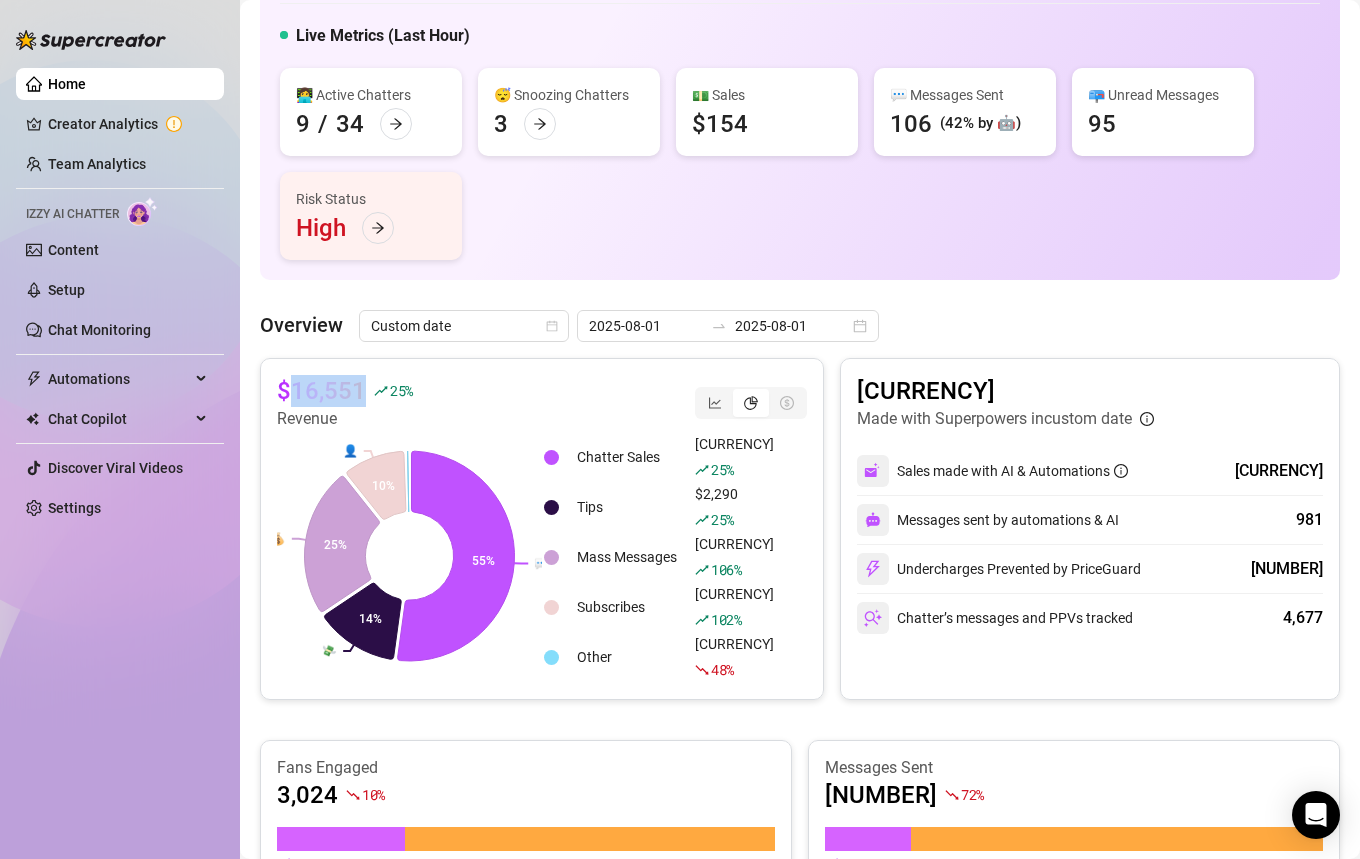 click on "$16,551" at bounding box center [321, 391] 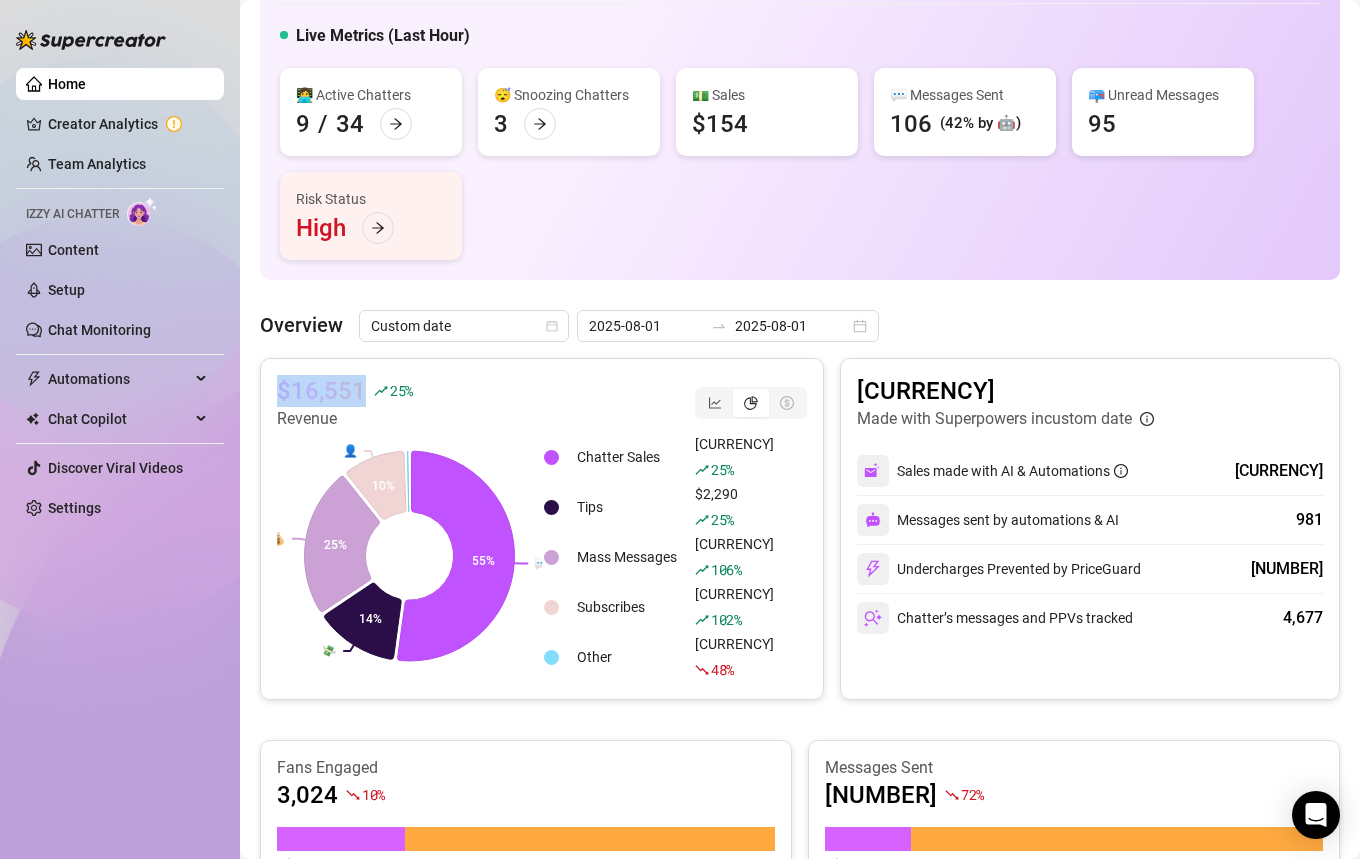 click on "$16,551" at bounding box center [321, 391] 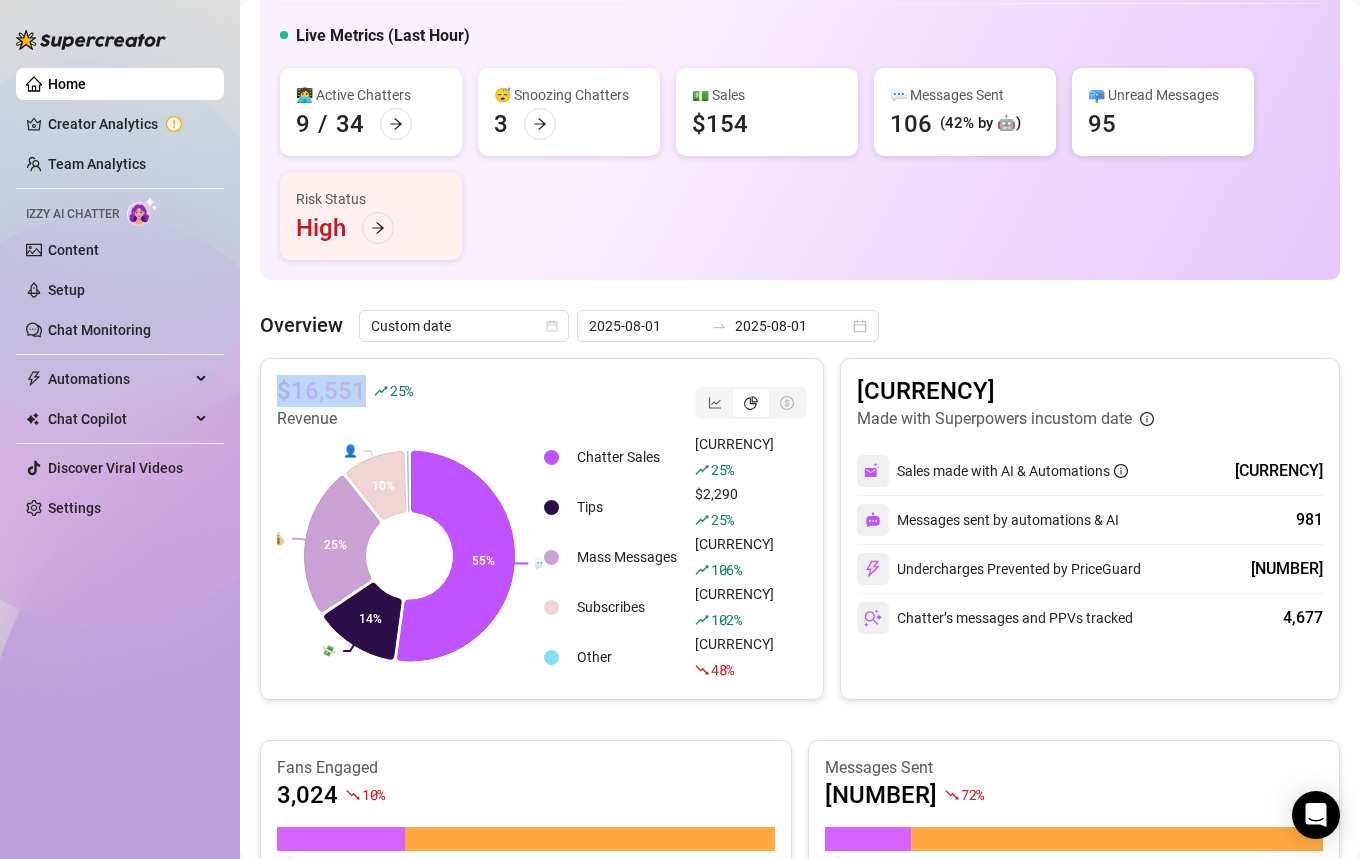 copy on "$16,551" 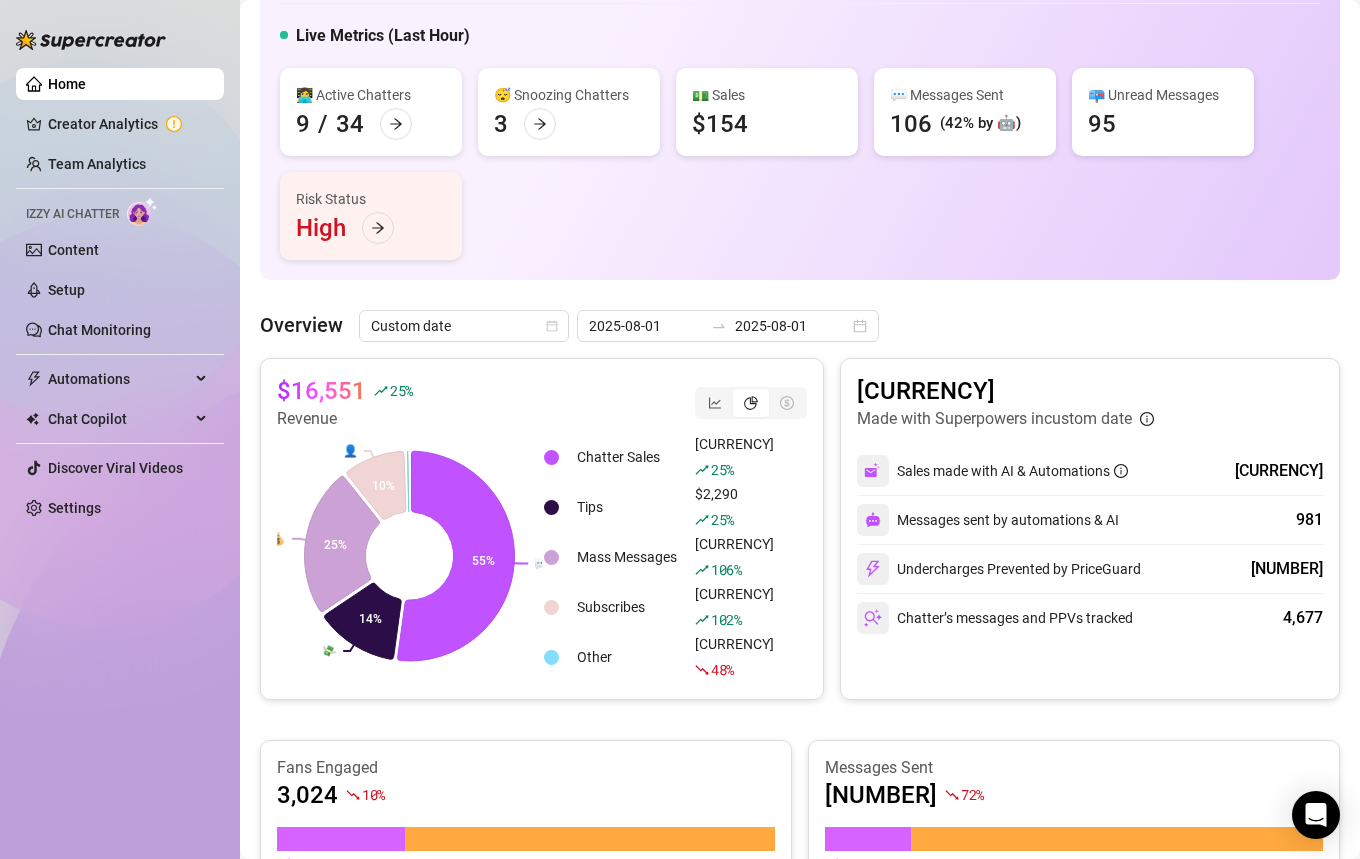 click on "$16,551 25 % Revenue 💬 💸 💰 👤 55% 14% 25% 10% Chatter Sales $9,172.28 25 % Tips $2,290 25 % Mass Messages $4,111.89 106 % Subscribes $1,704.25 102 % Other $-727.02 48 %" at bounding box center (542, 529) 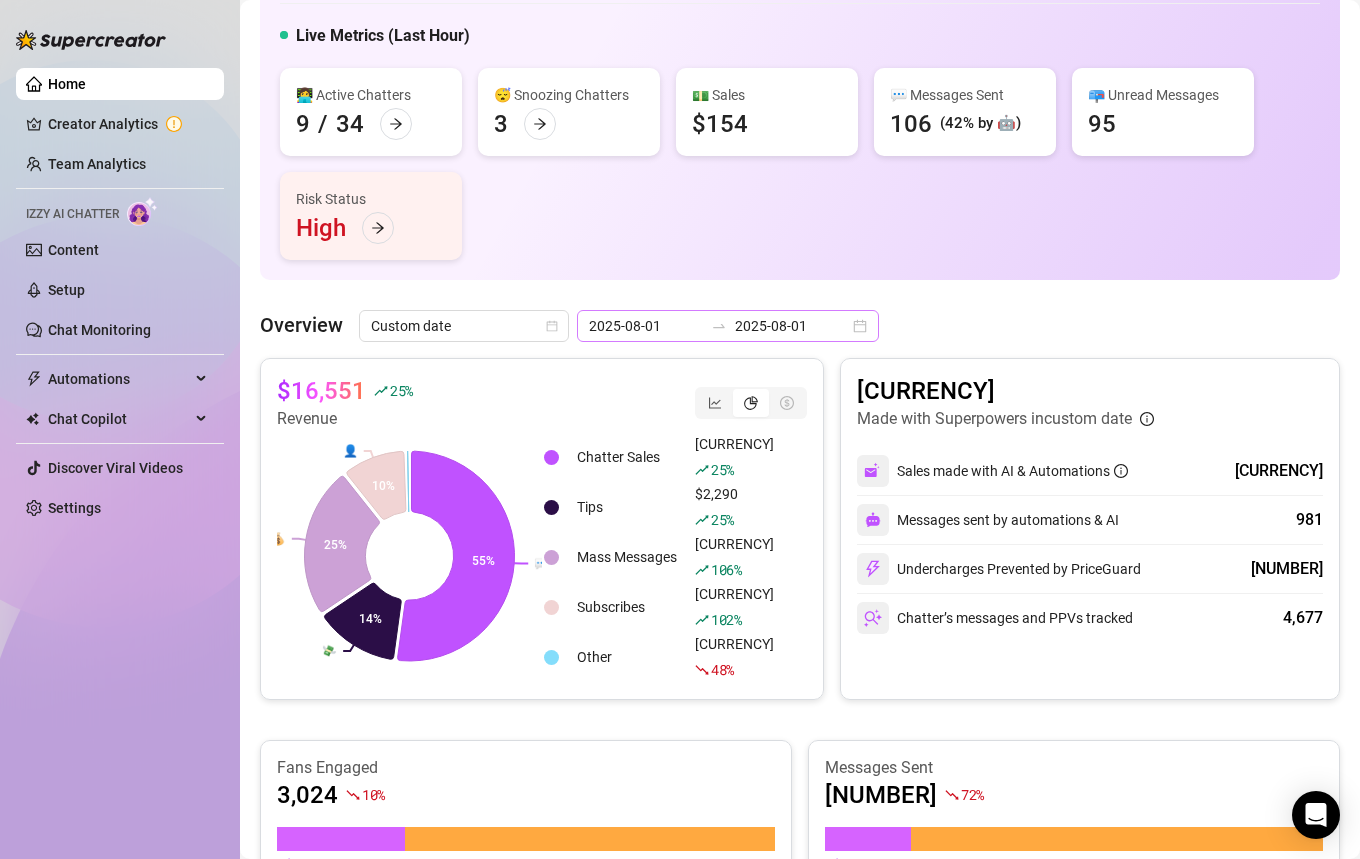 click on "2025-08-01 2025-08-01" at bounding box center (728, 326) 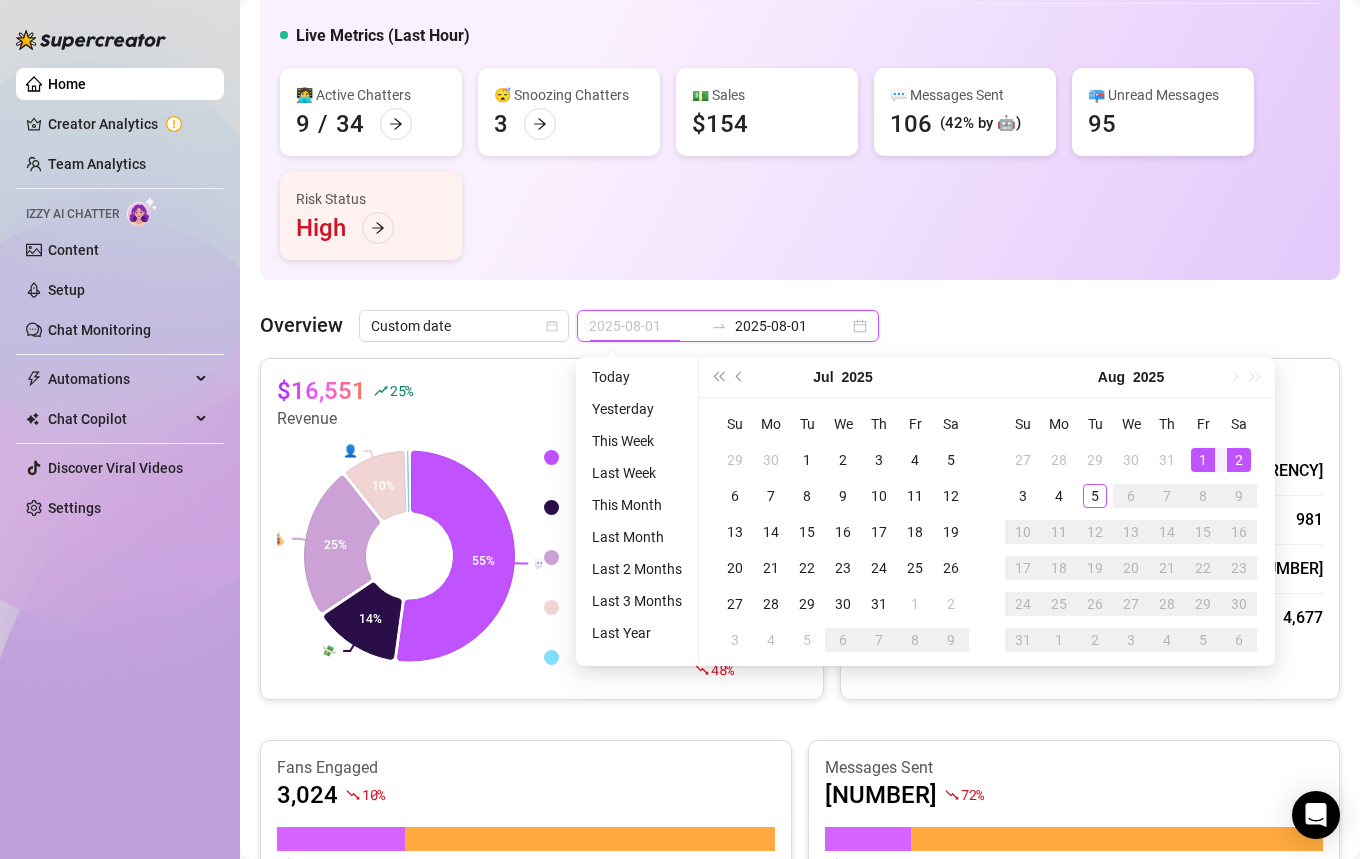 type on "2025-08-02" 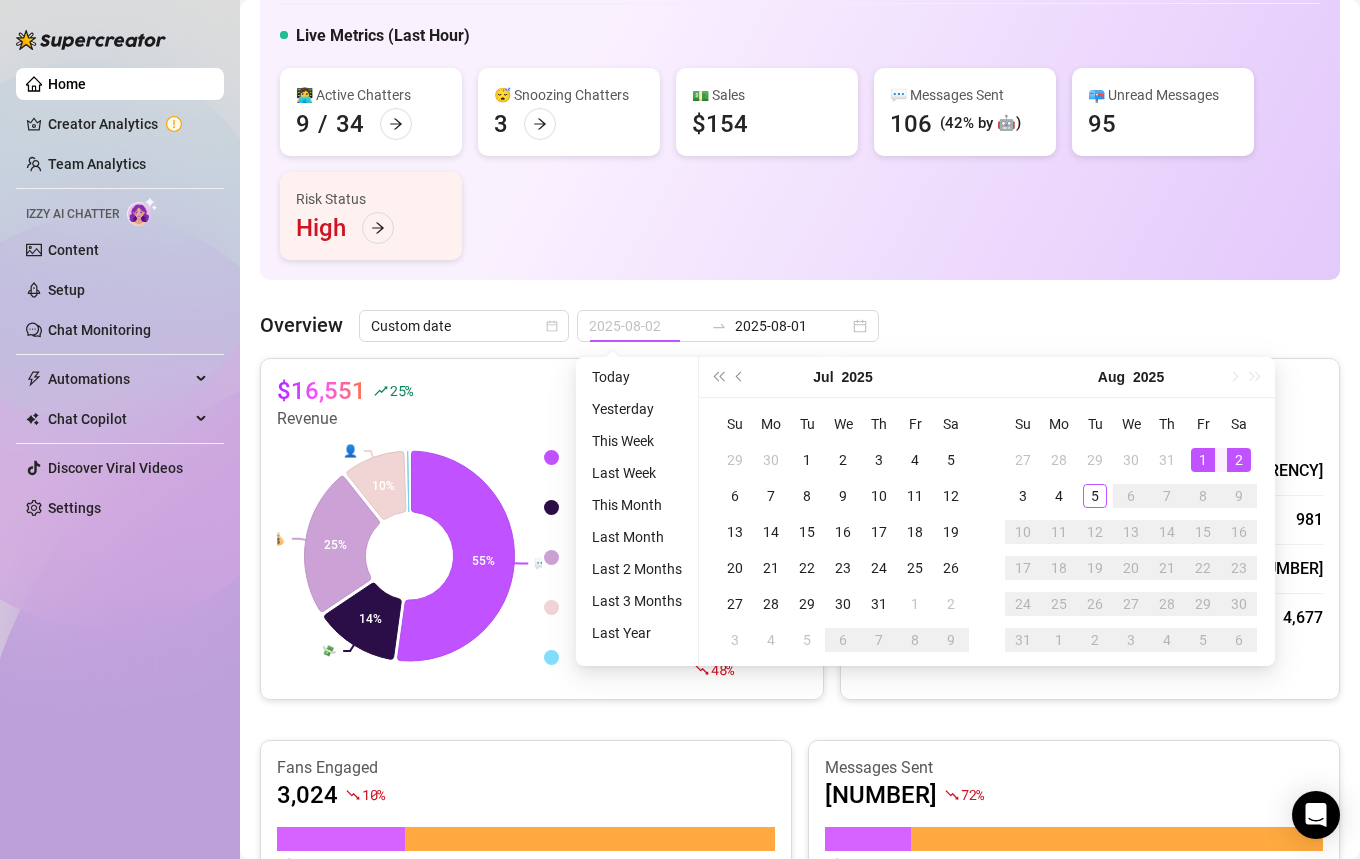 click on "2" at bounding box center [1239, 460] 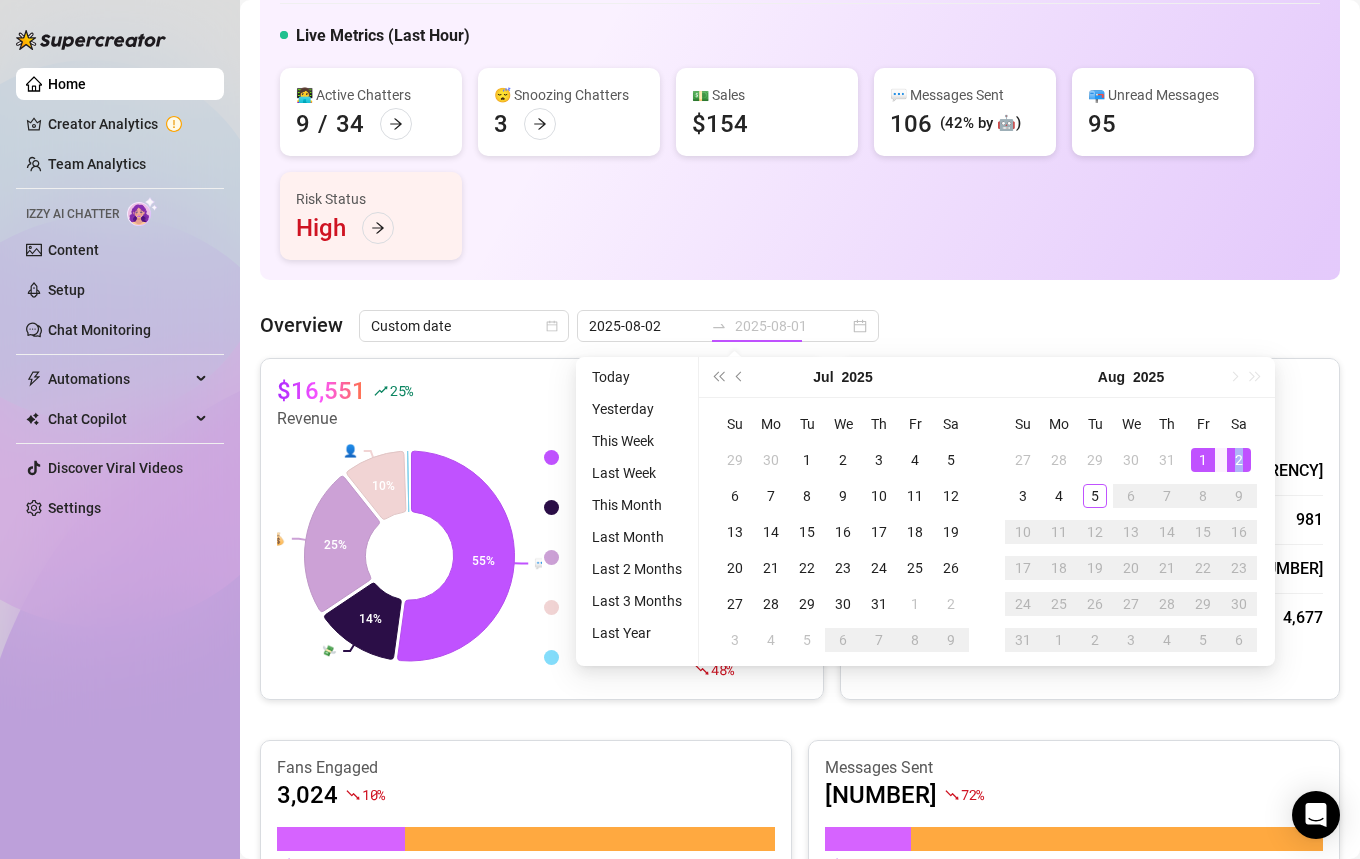 click on "2" at bounding box center (1239, 460) 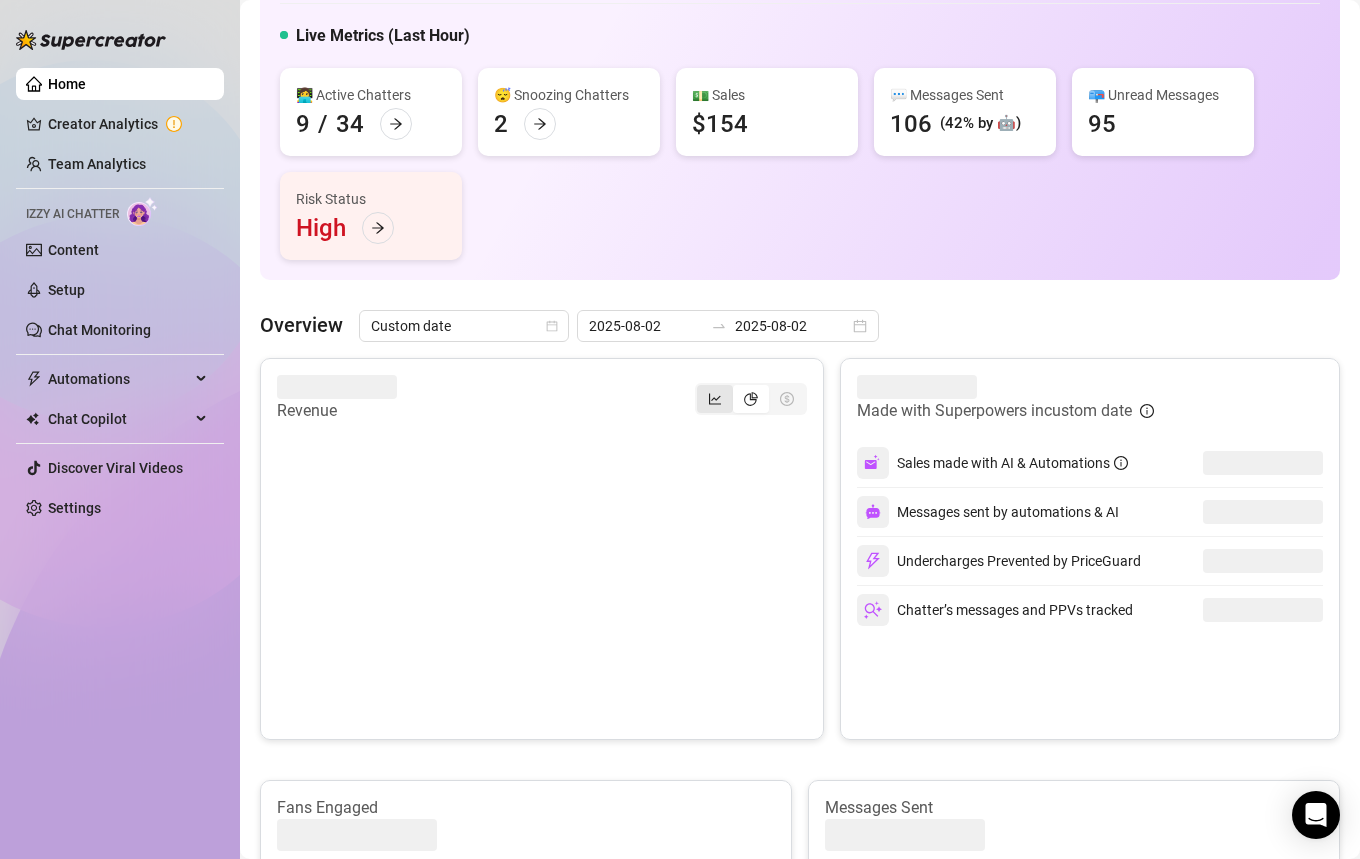 click at bounding box center (715, 399) 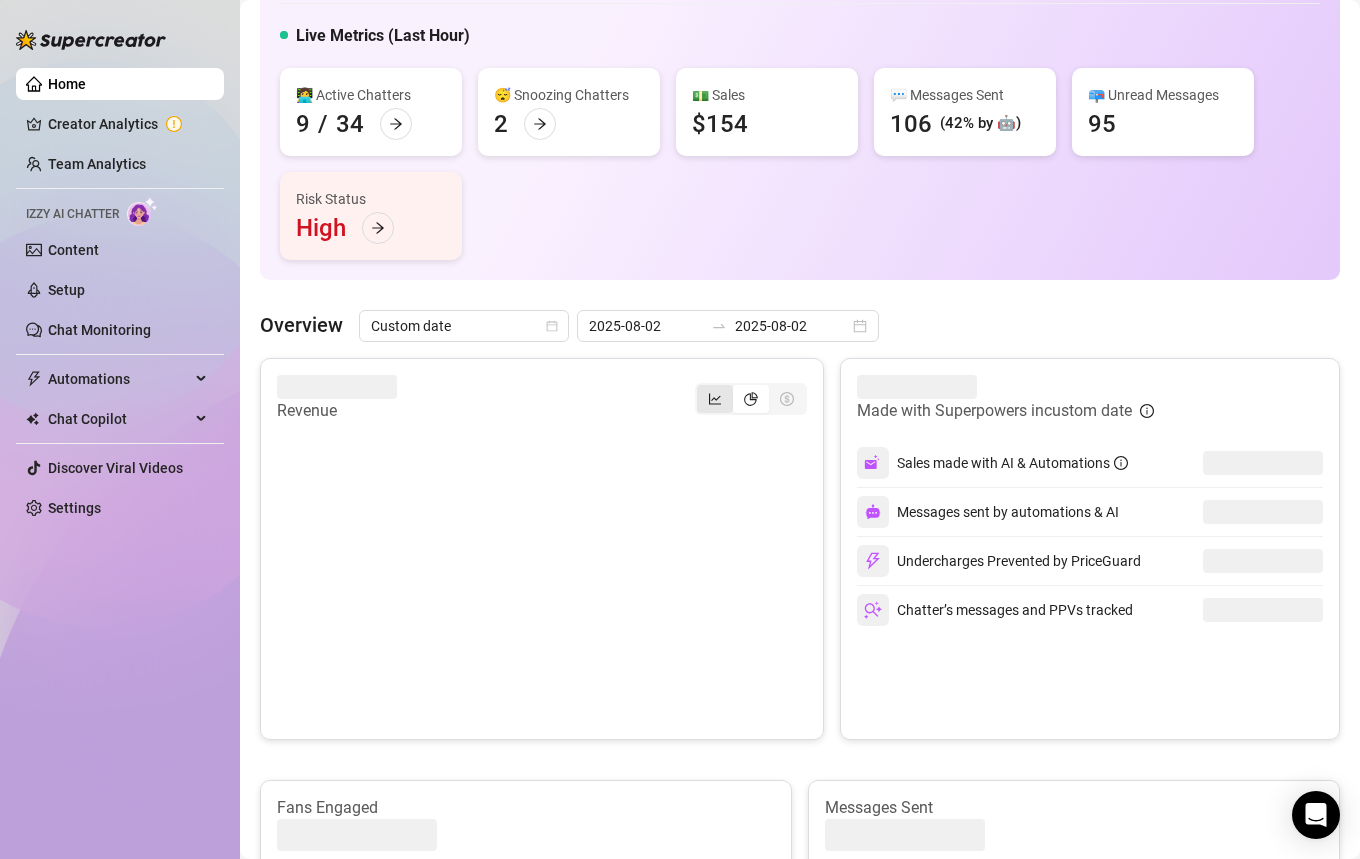 click at bounding box center [702, 388] 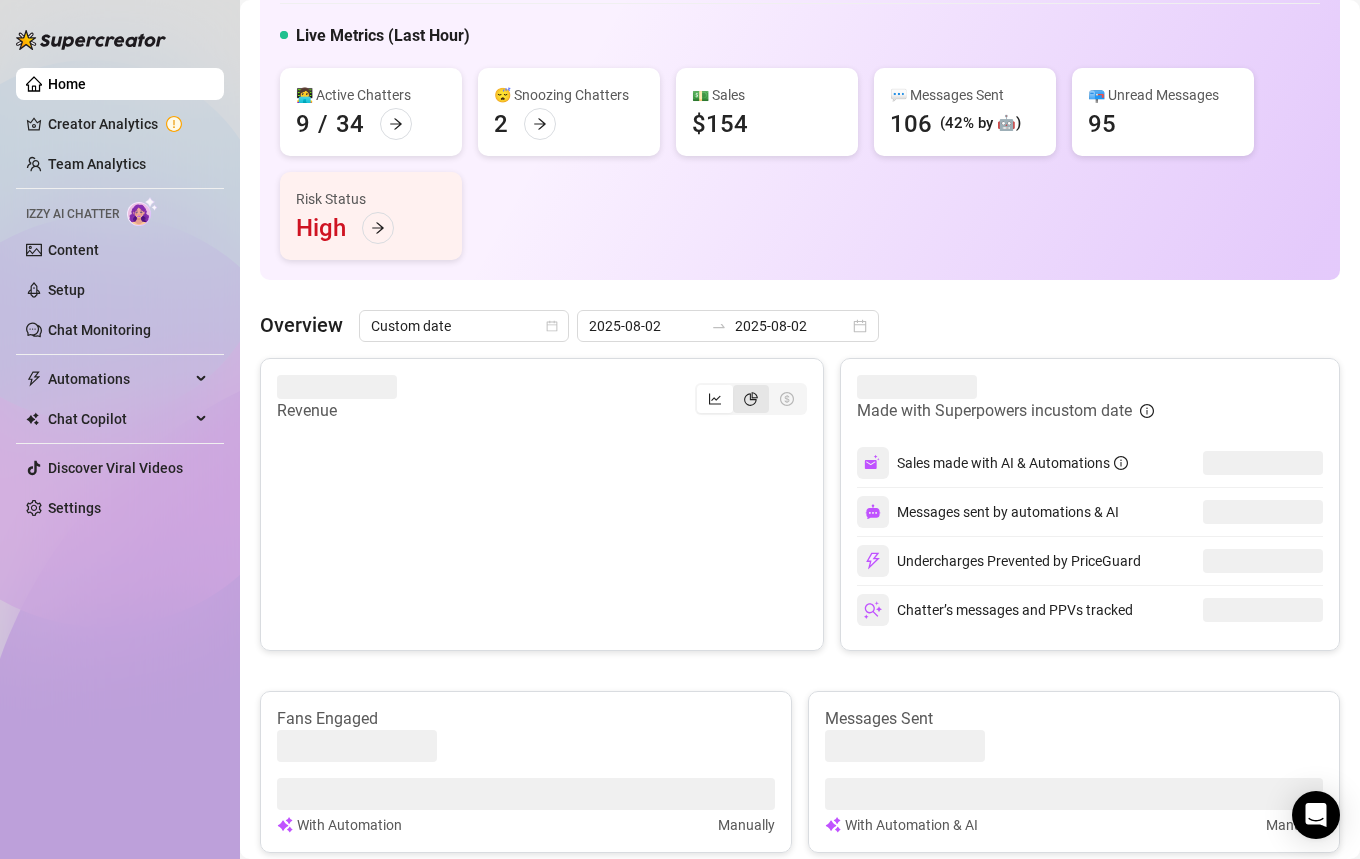 click at bounding box center (751, 399) 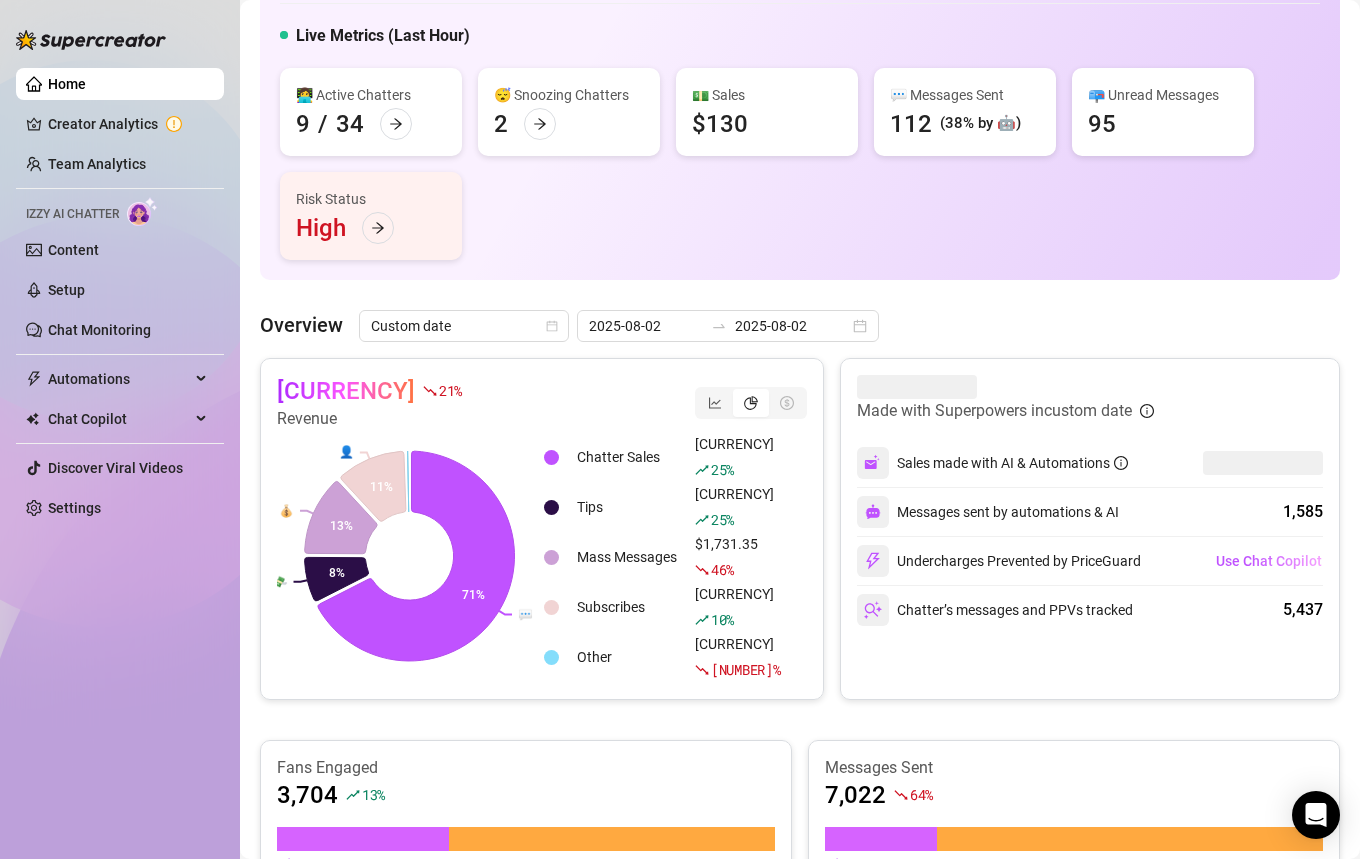 click on "[CURRENCY]" at bounding box center [346, 391] 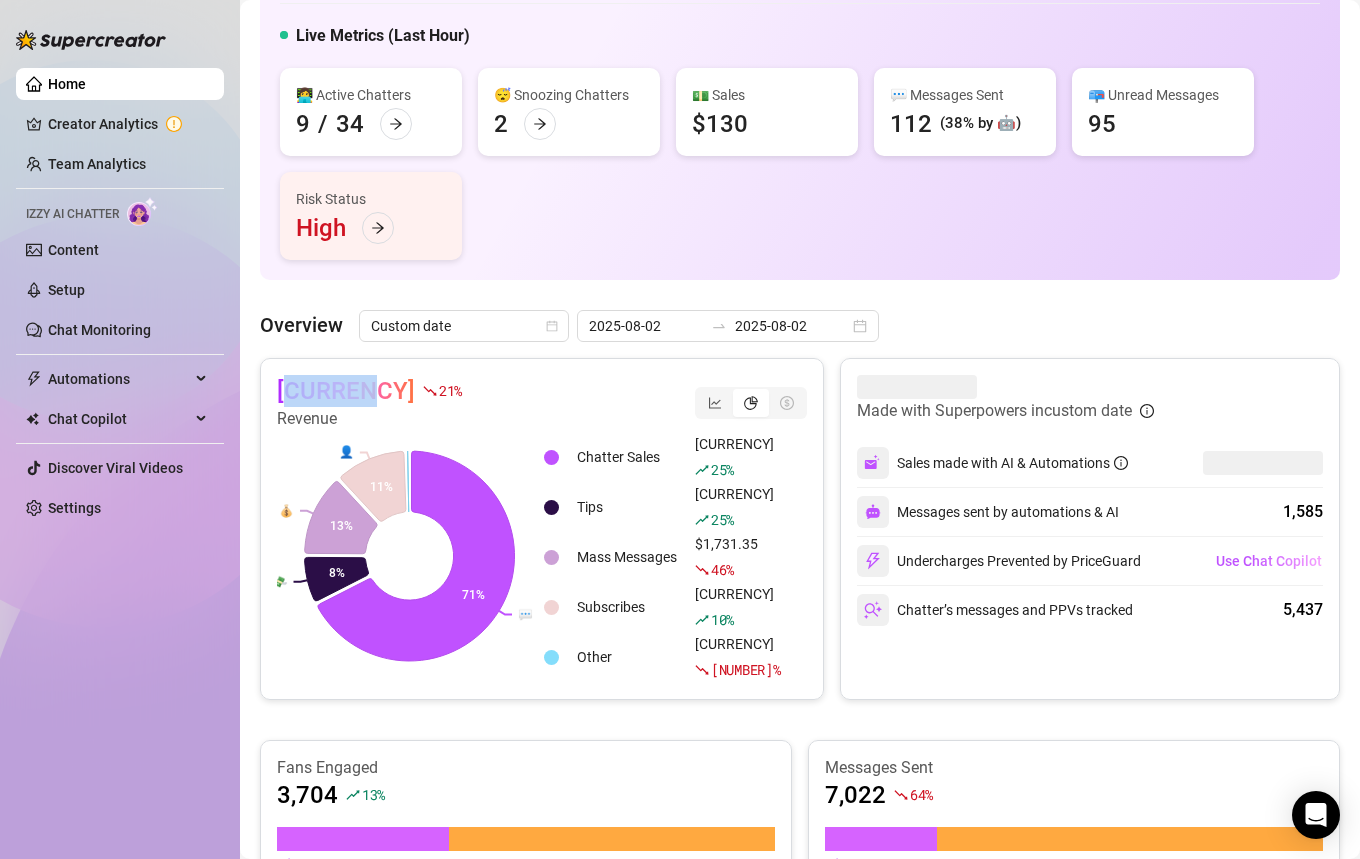 click on "[CURRENCY]" at bounding box center [346, 391] 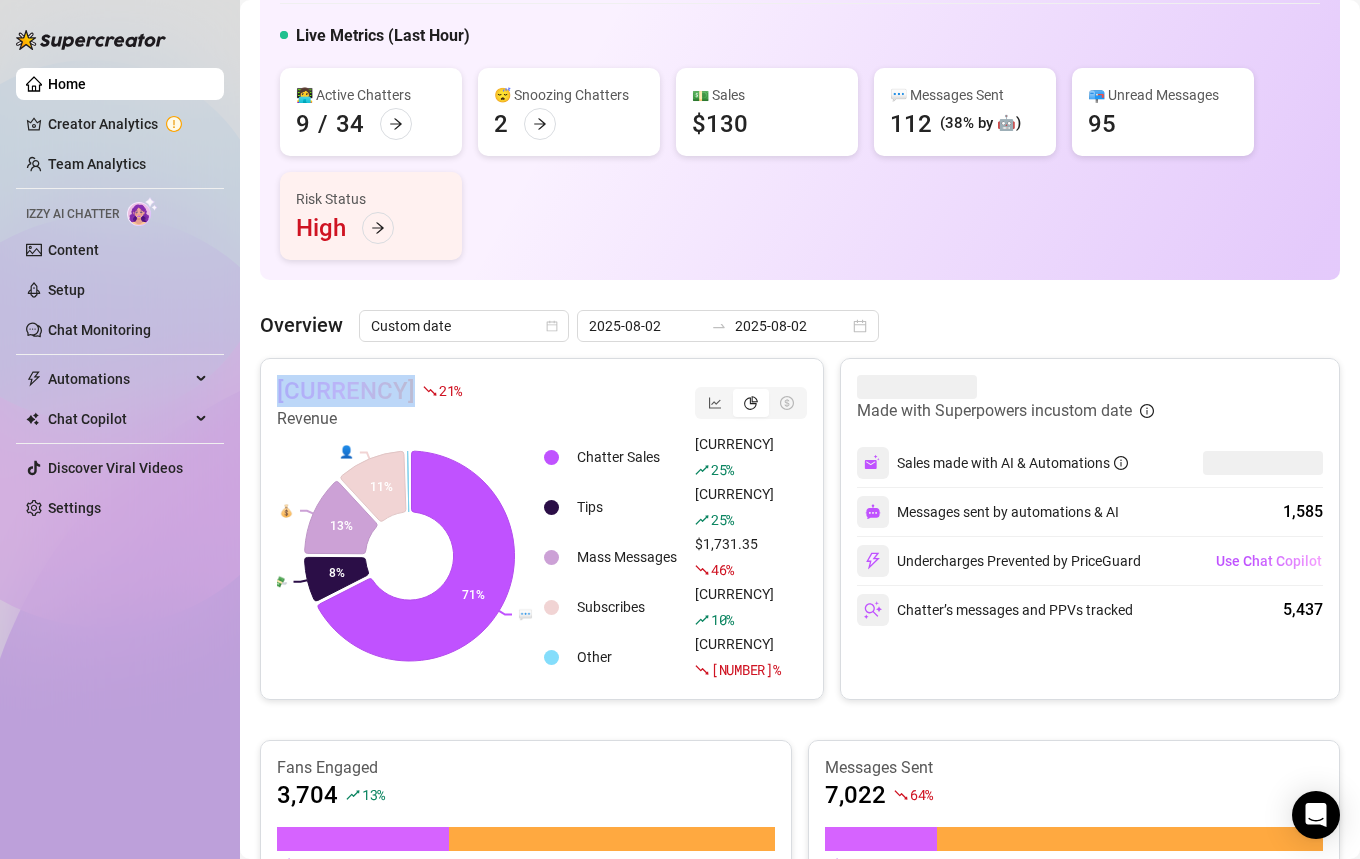 click on "[CURRENCY]" at bounding box center (346, 391) 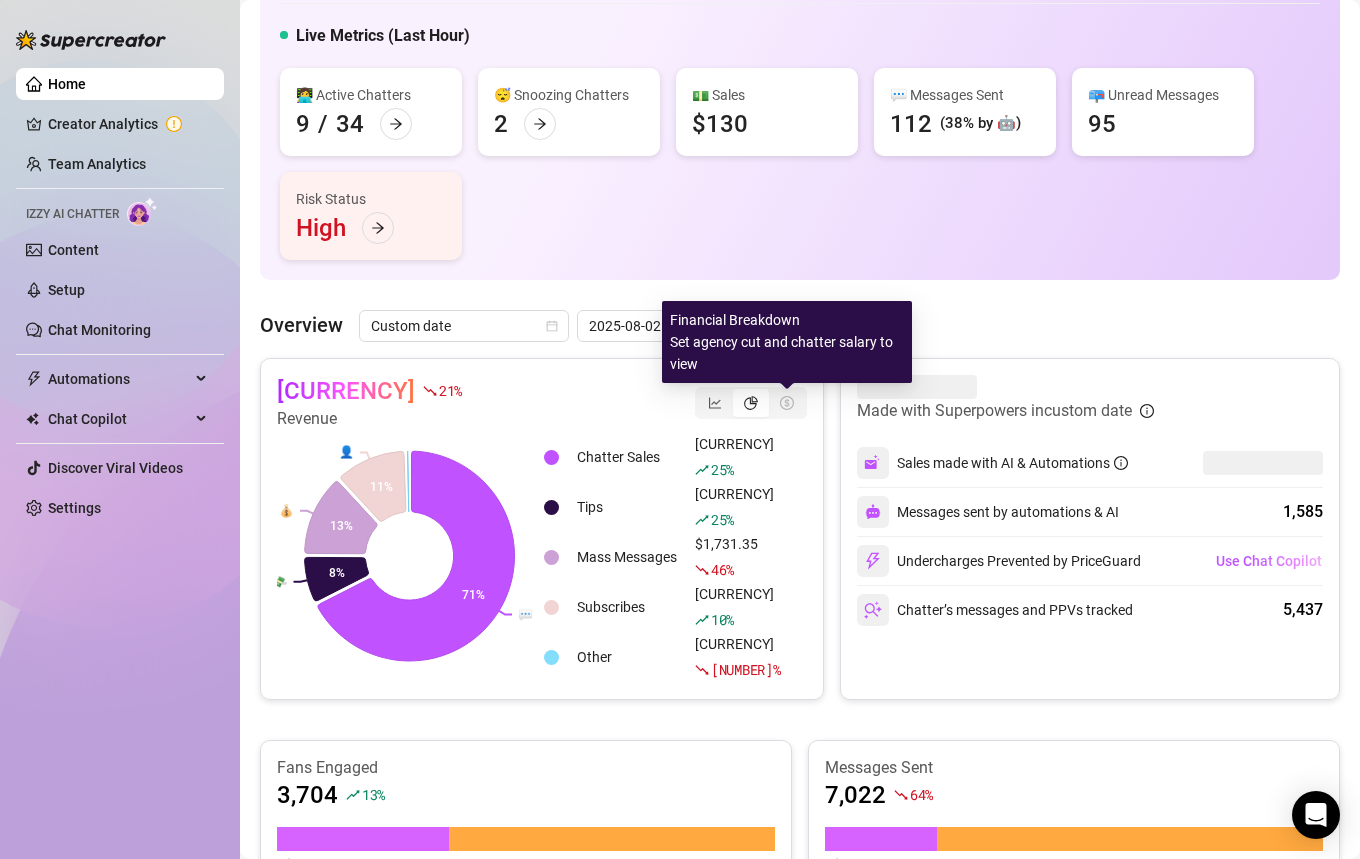 click on "Financial Breakdown Set   agency cut and chatter salary   to view" at bounding box center [787, 342] 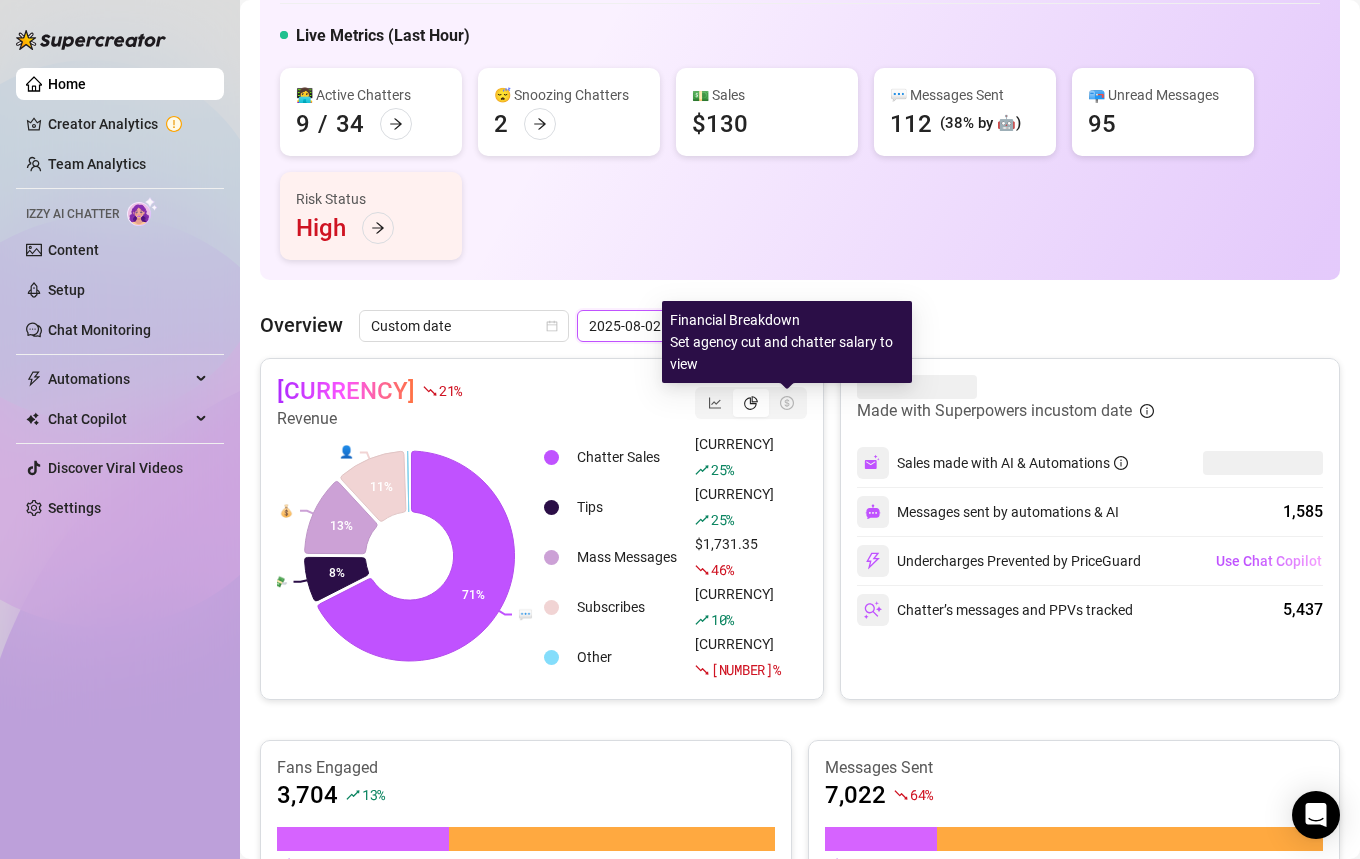 click on "2025-08-02" at bounding box center [646, 326] 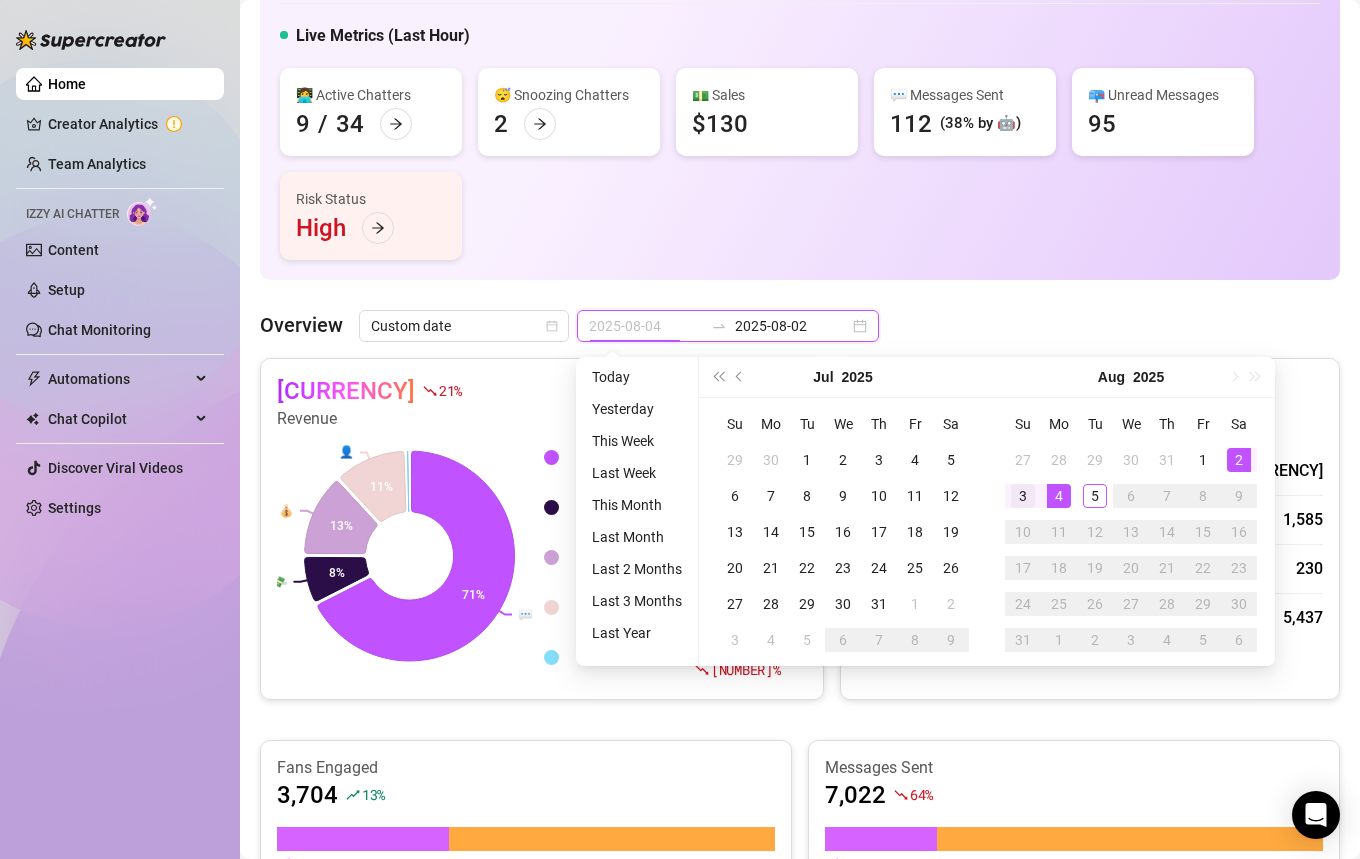 type on "2025-08-03" 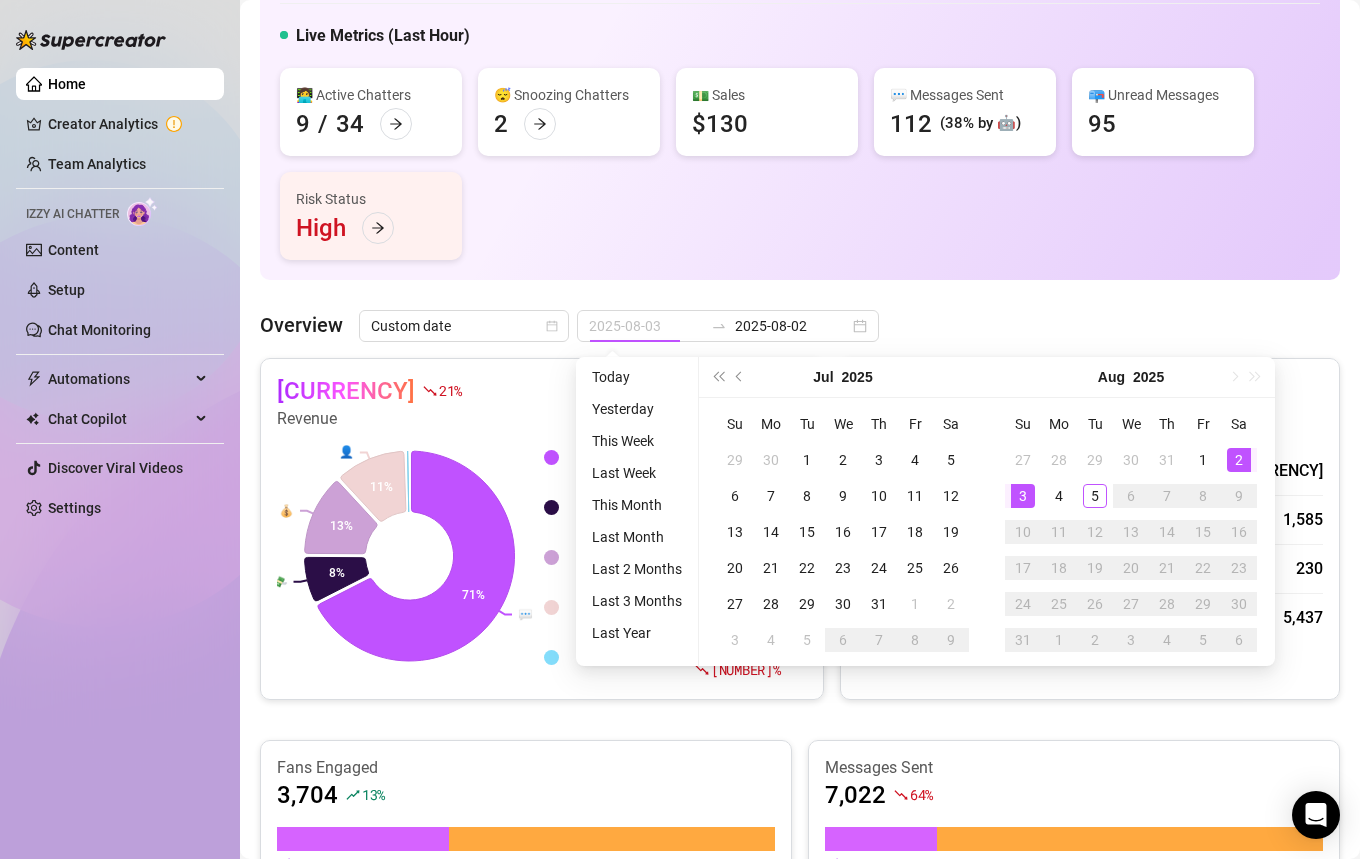 click on "3" at bounding box center [1023, 496] 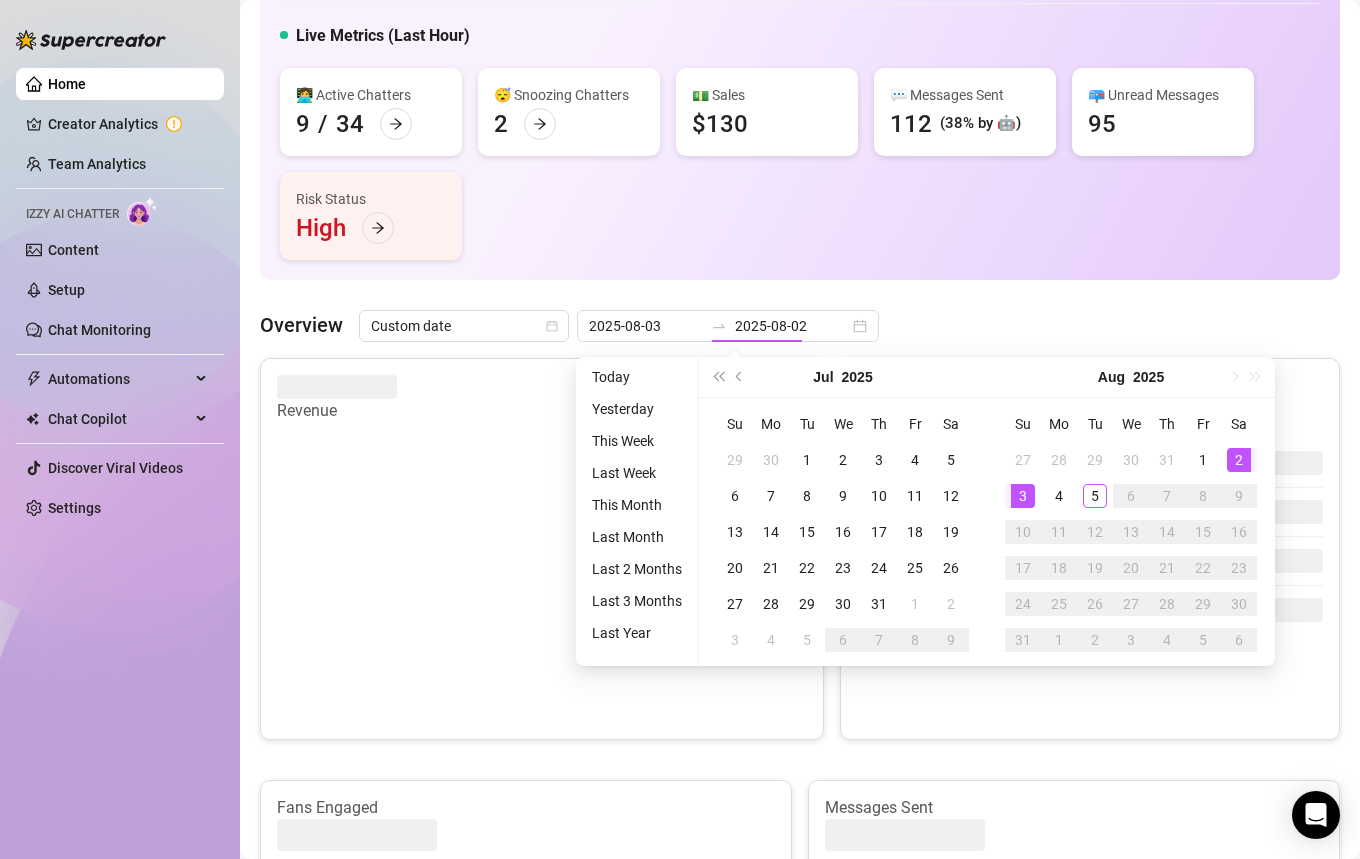 type on "2025-08-03" 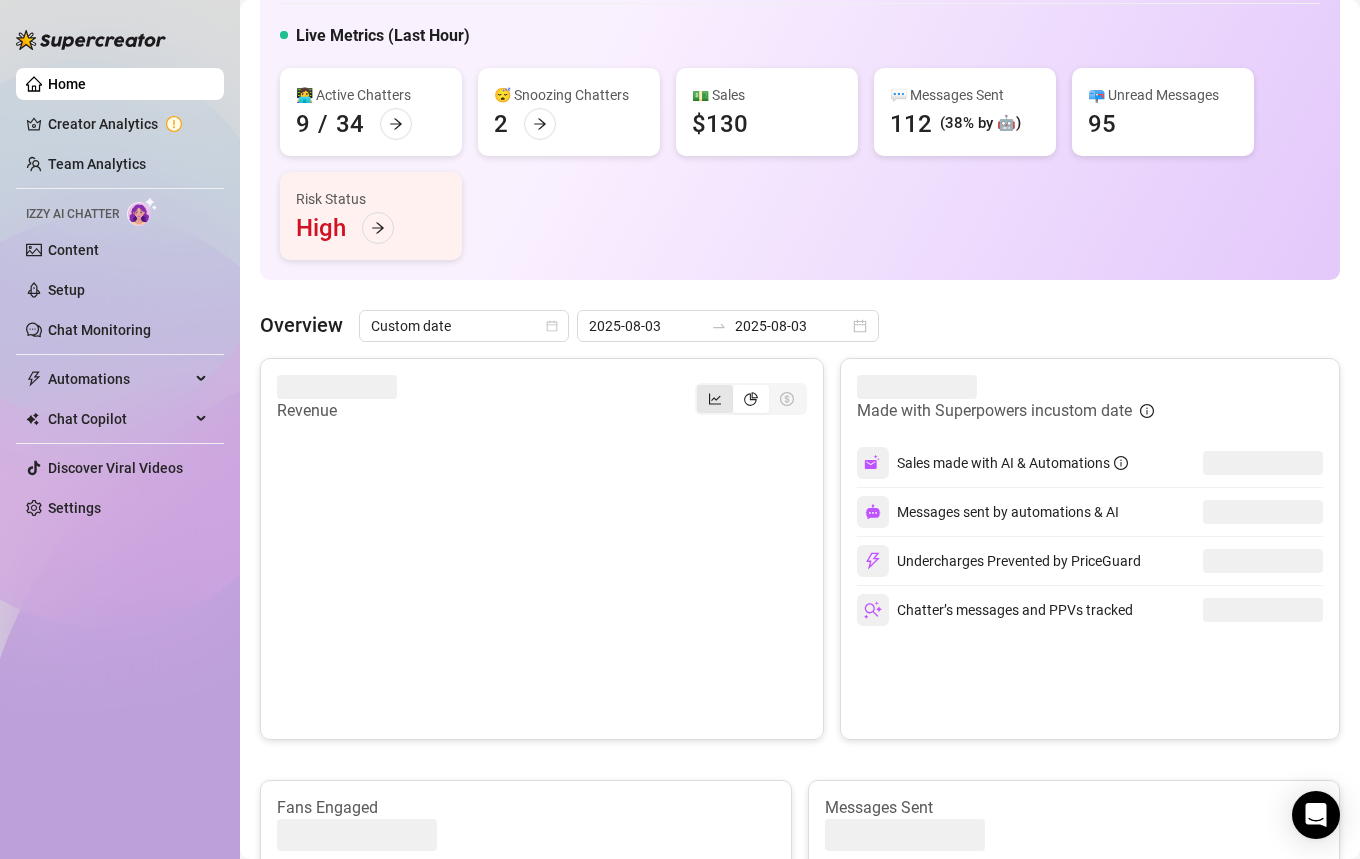 click at bounding box center (715, 399) 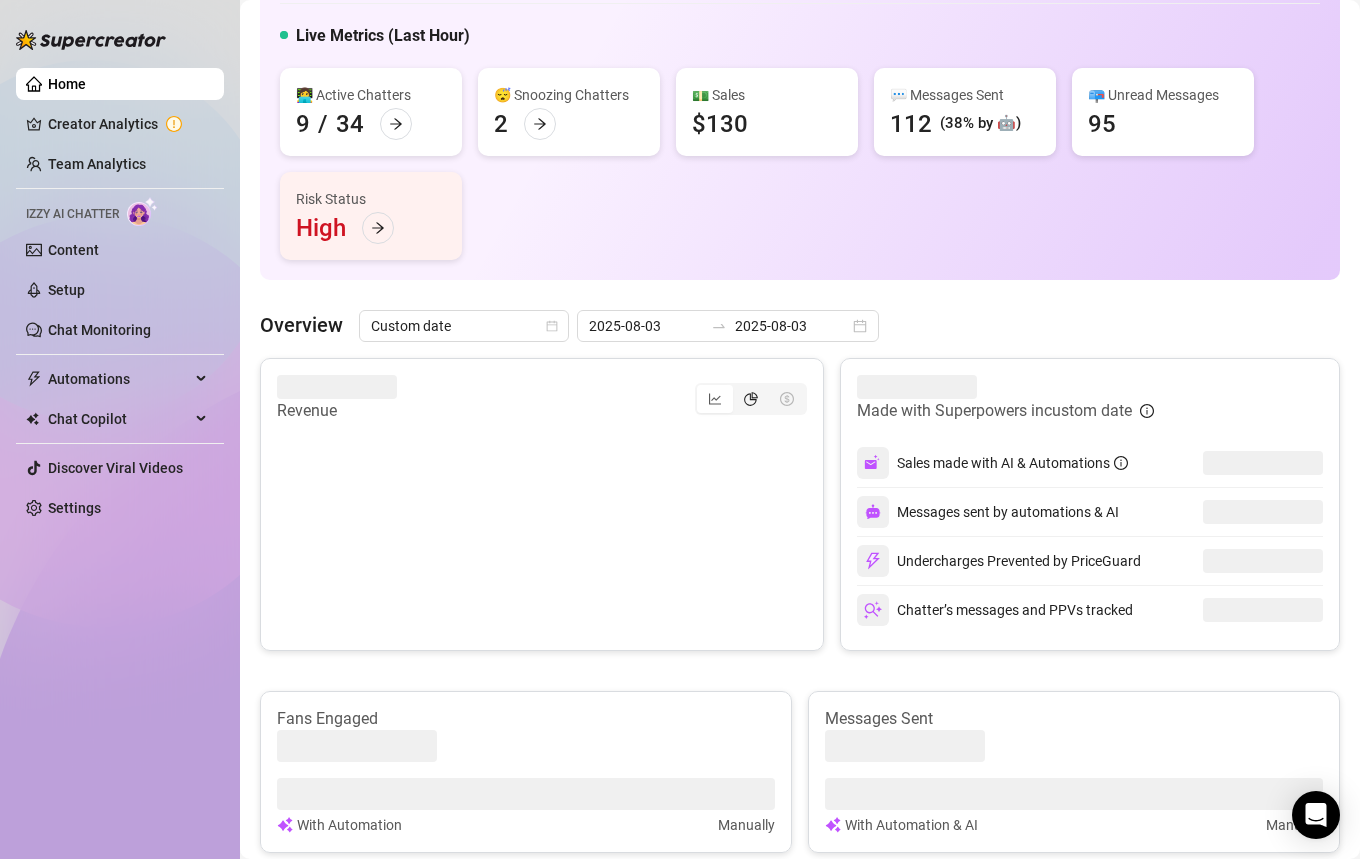 click at bounding box center [751, 399] 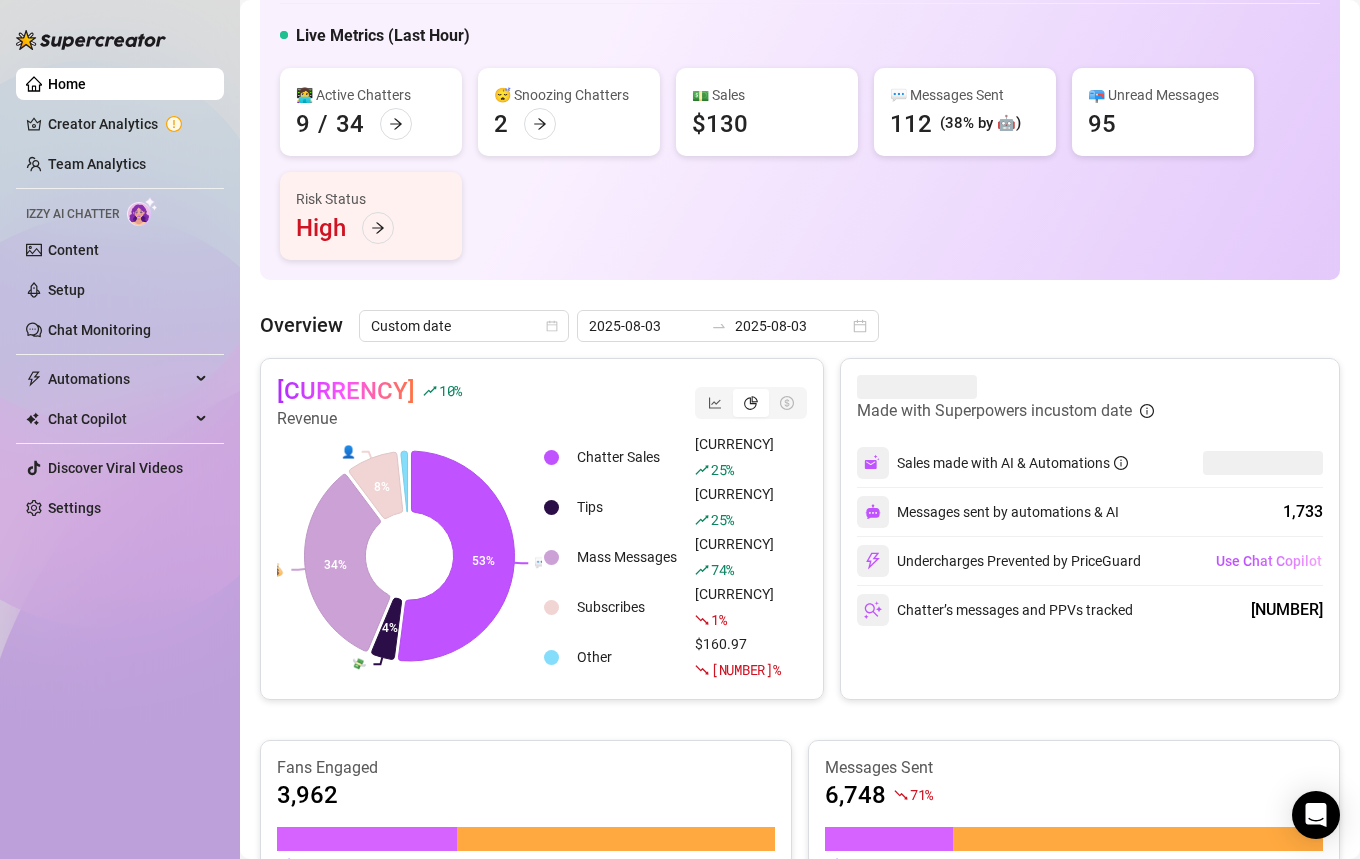 click on "$14,276 10 % Revenue 💬 💸 💰 👤 53% 4% 34% 8% Chatter Sales $7,559.78 25 % Tips $545 25 % Mass Messages $4,831.53 74 % Subscribes $1,178.36 1 % Other $160.97 419 %" at bounding box center (542, 529) 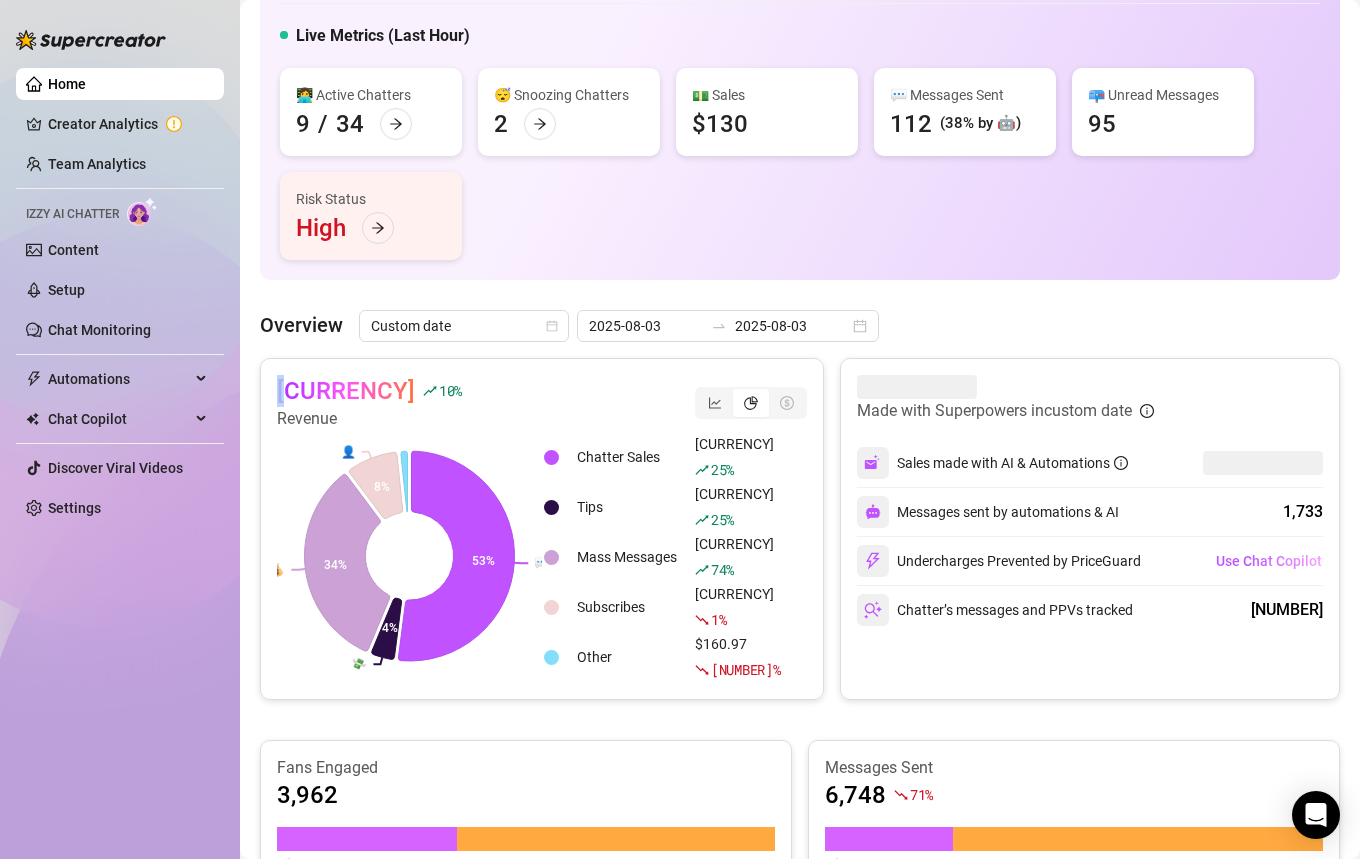 click on "$14,276 10 % Revenue 💬 💸 💰 👤 53% 4% 34% 8% Chatter Sales $7,559.78 25 % Tips $545 25 % Mass Messages $4,831.53 74 % Subscribes $1,178.36 1 % Other $160.97 419 %" at bounding box center (542, 529) 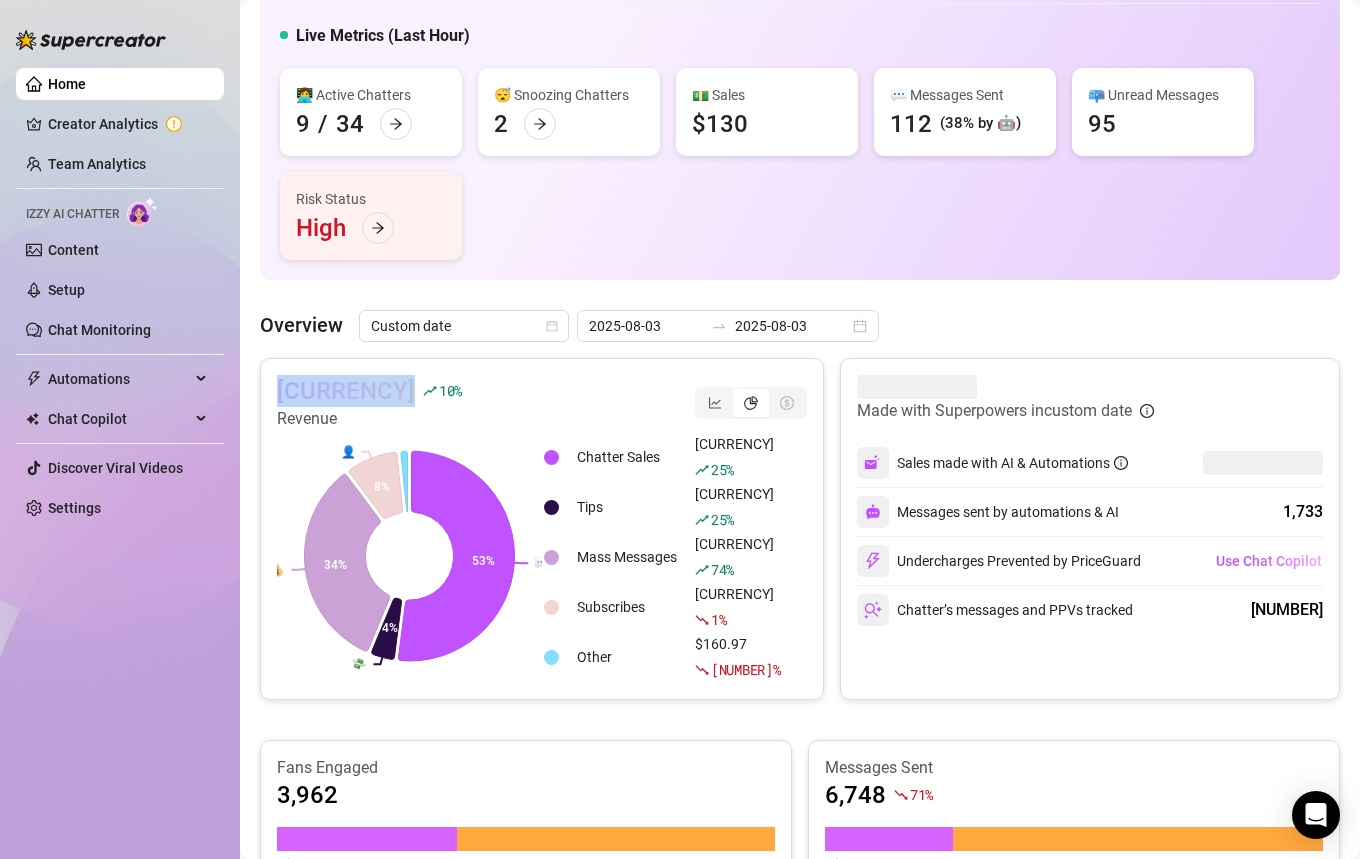 click on "$14,276 10 % Revenue 💬 💸 💰 👤 53% 4% 34% 8% Chatter Sales $7,559.78 25 % Tips $545 25 % Mass Messages $4,831.53 74 % Subscribes $1,178.36 1 % Other $160.97 419 %" at bounding box center [542, 529] 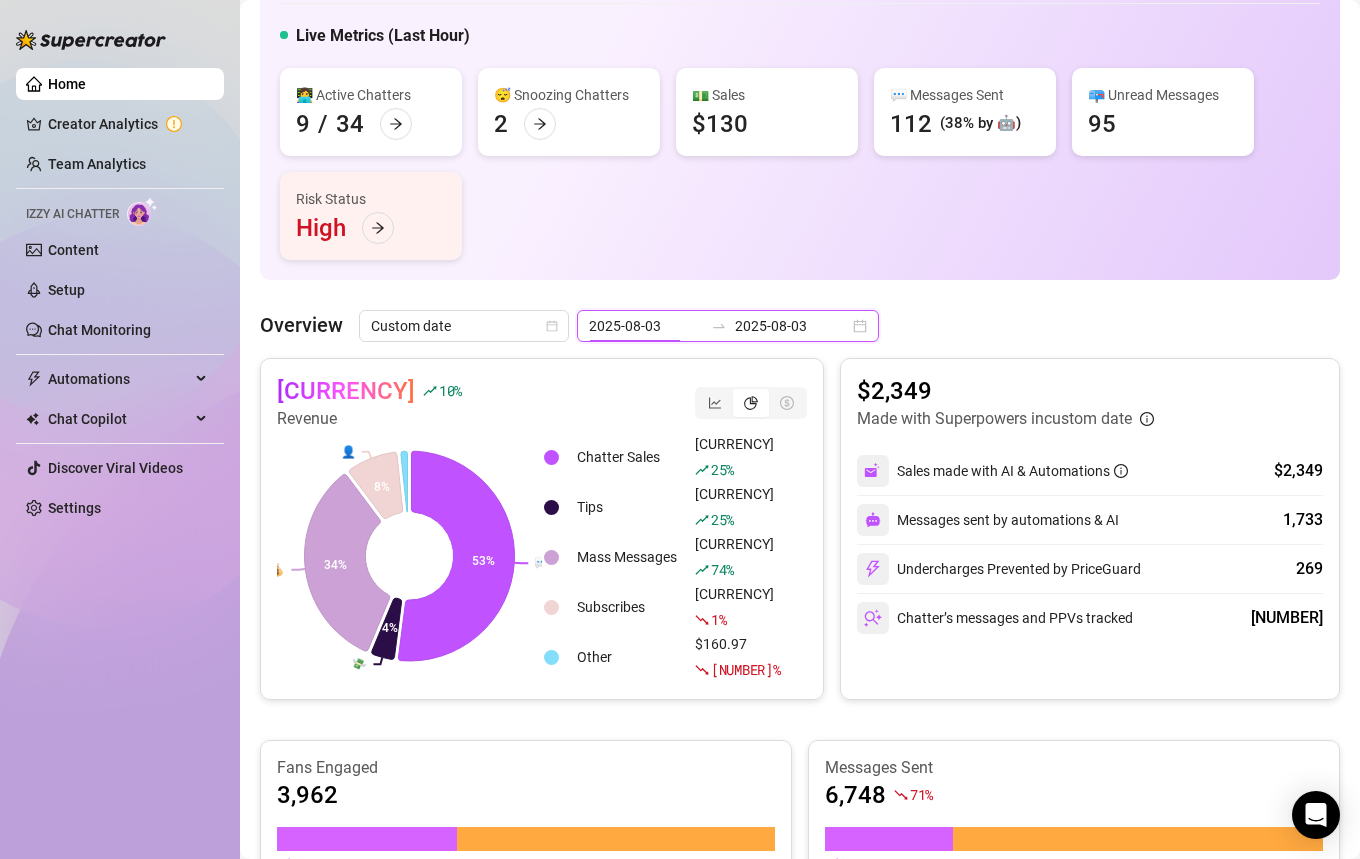 click on "2025-08-03" at bounding box center (646, 326) 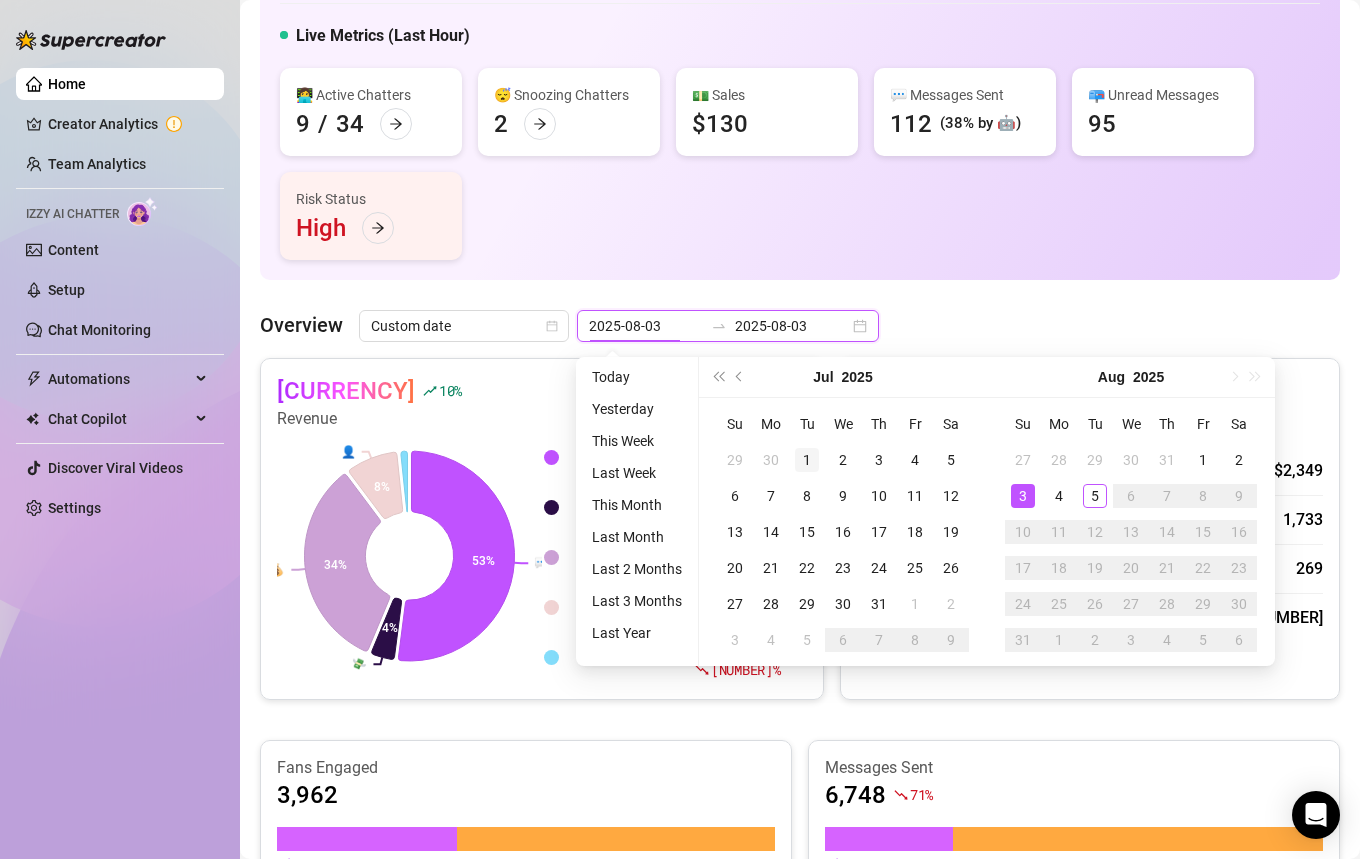 type on "2025-08-05" 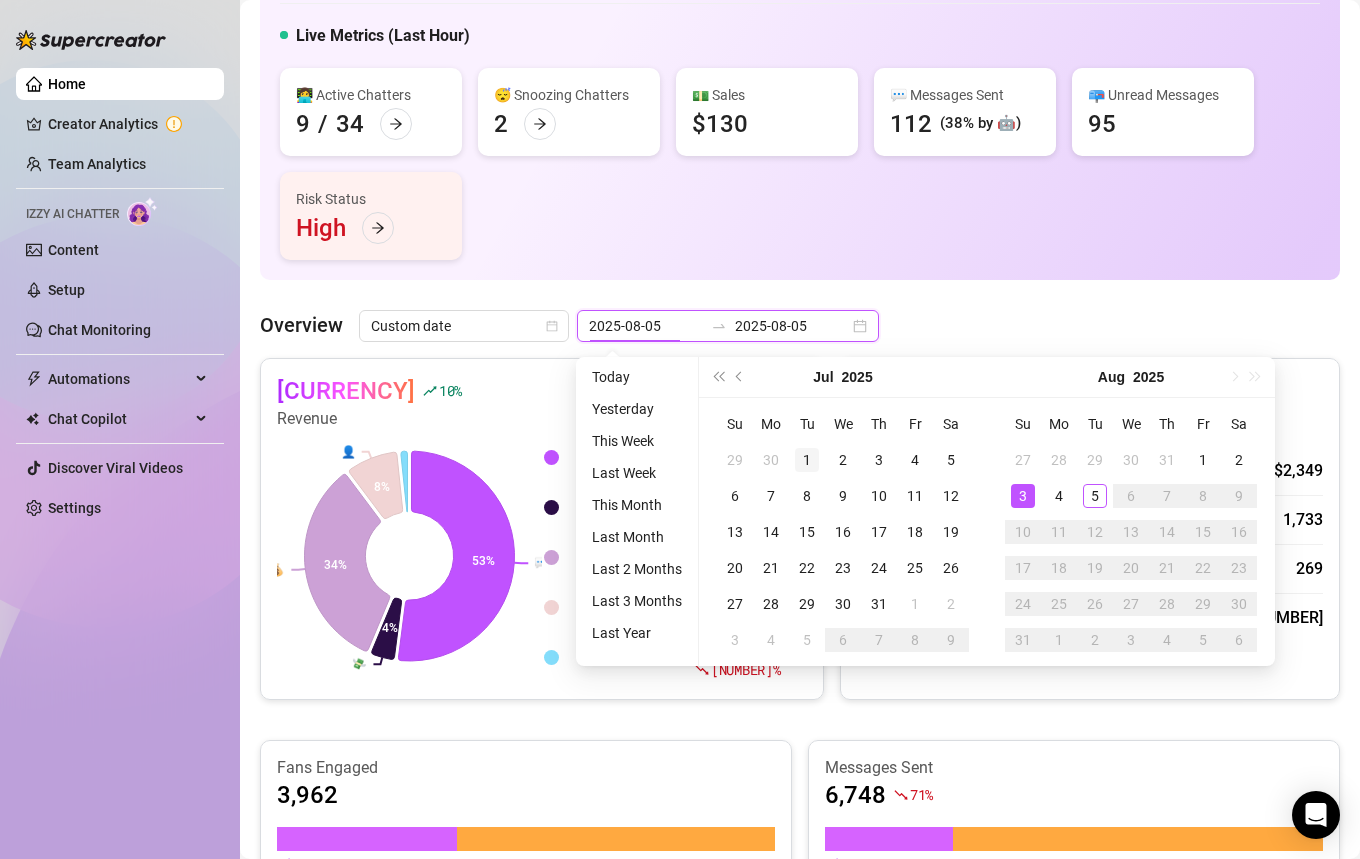 type on "2025-08-03" 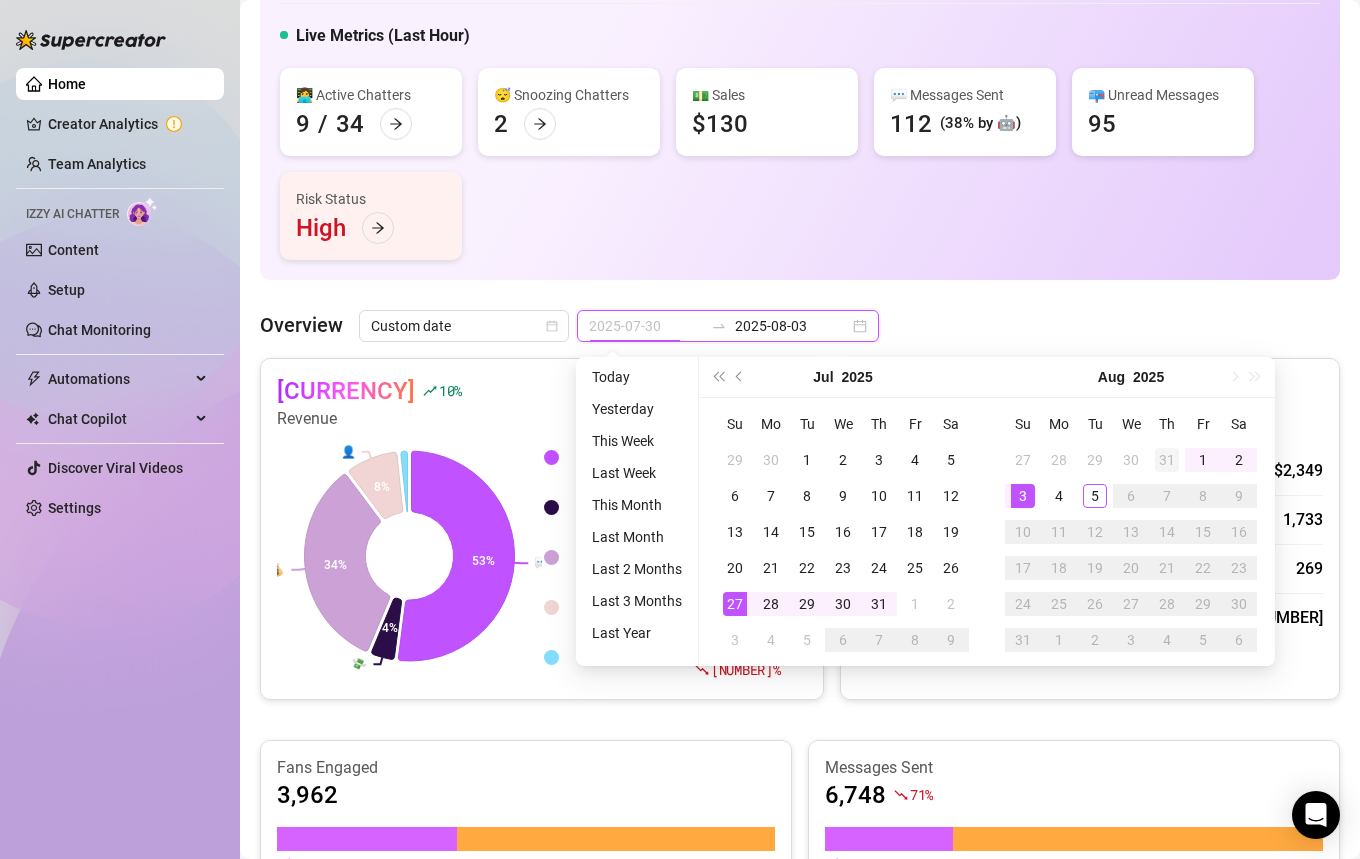 type on "2025-07-31" 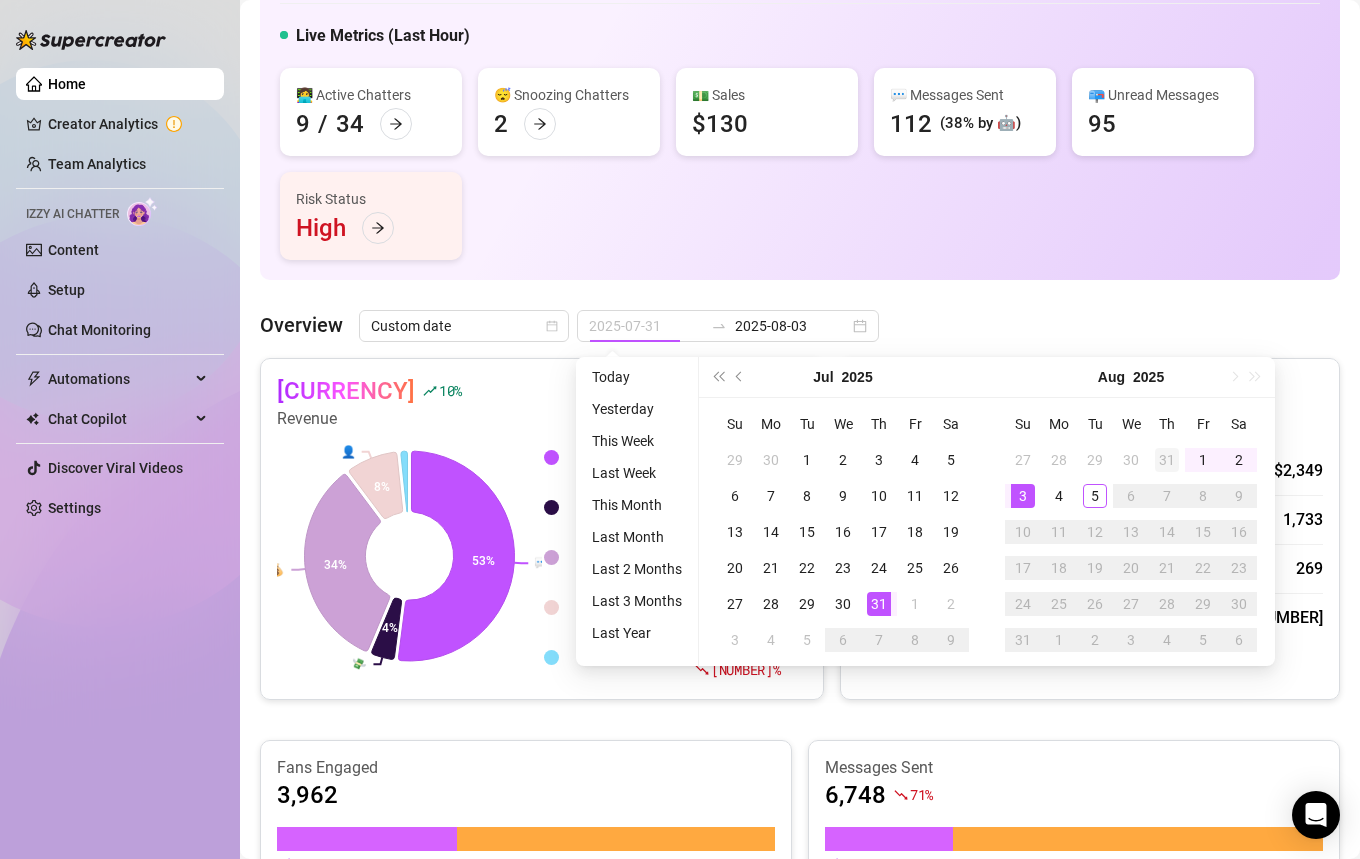 click on "31" at bounding box center (1167, 460) 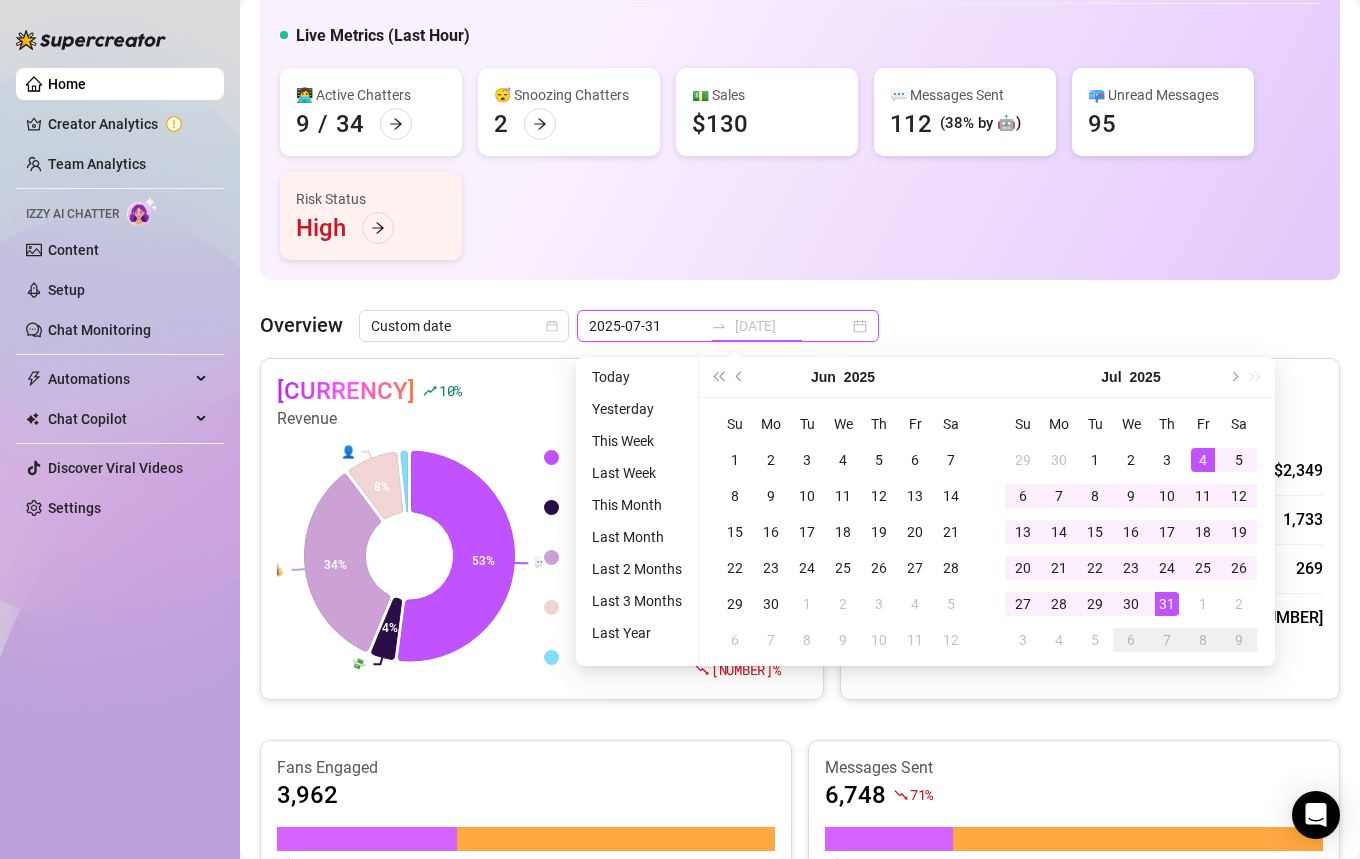 type on "2025-08-03" 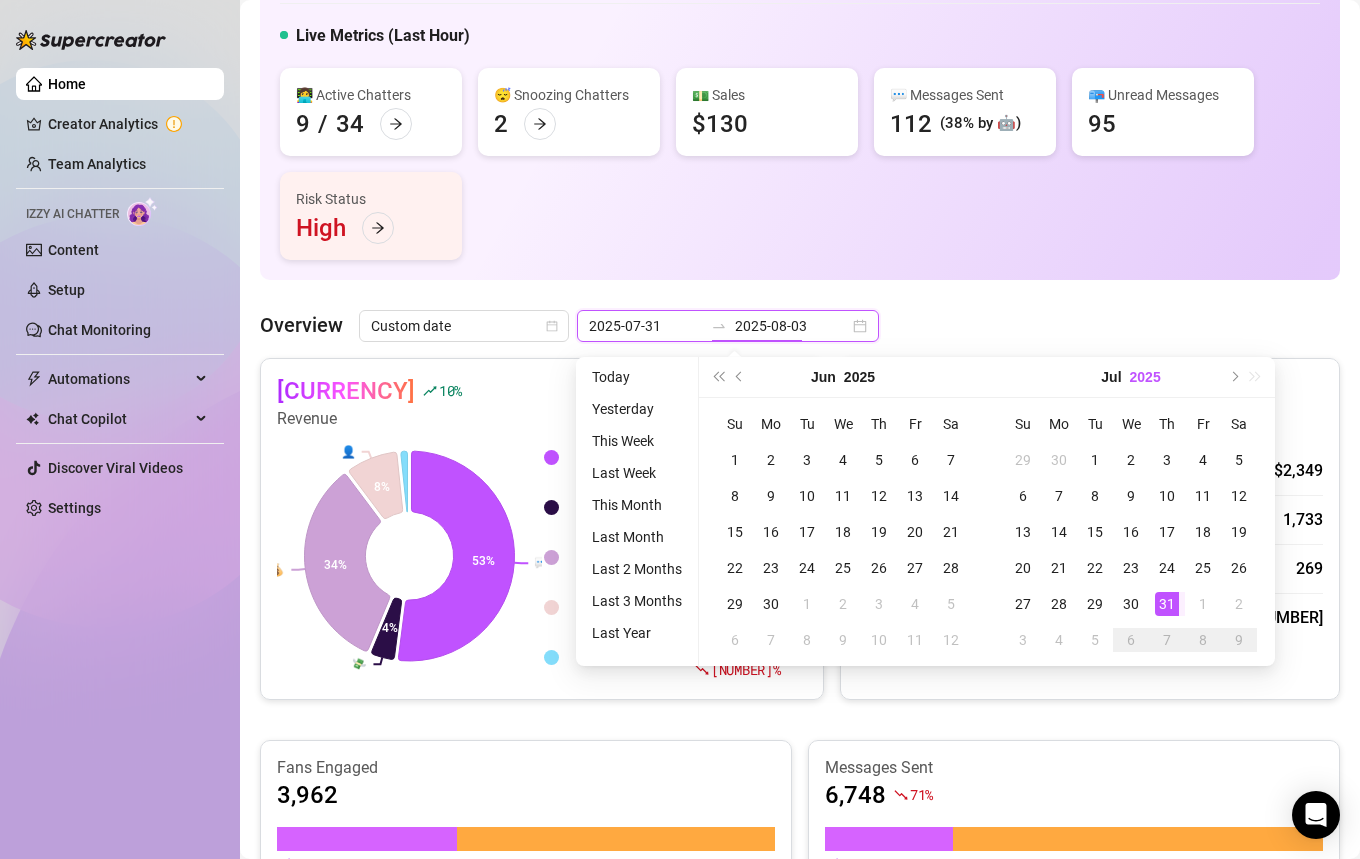 type on "2025-08-03" 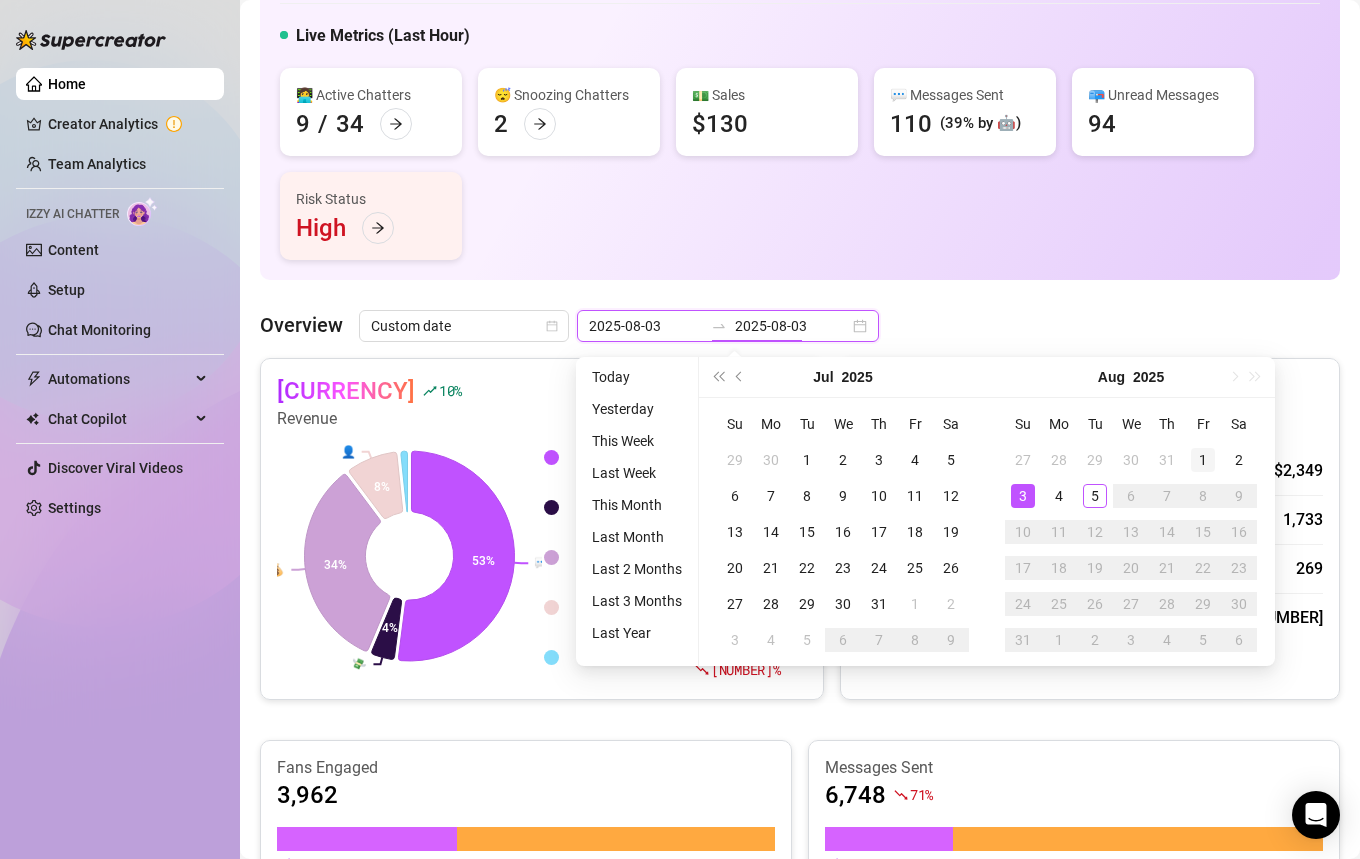 type on "2025-08-01" 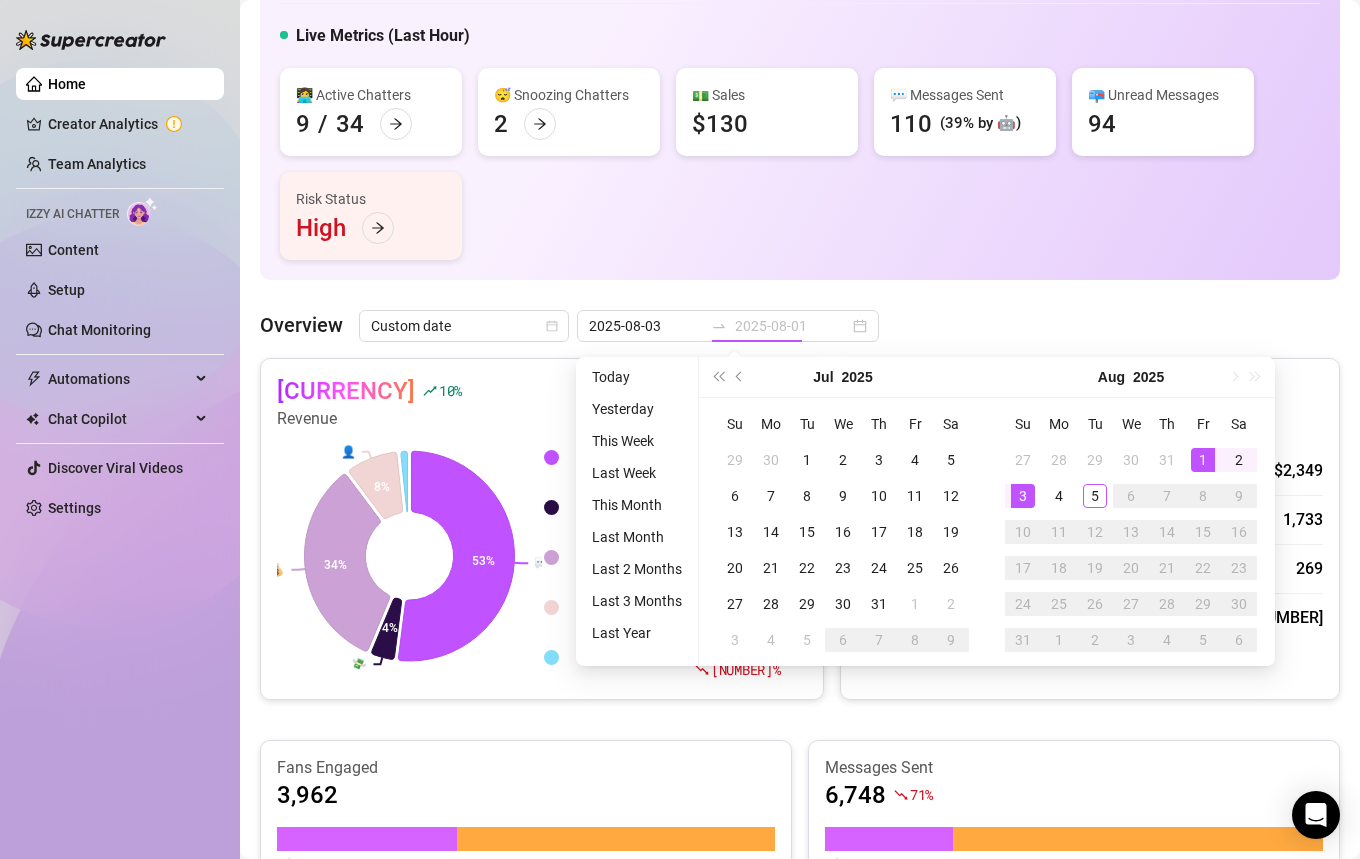 click on "1" at bounding box center (1203, 460) 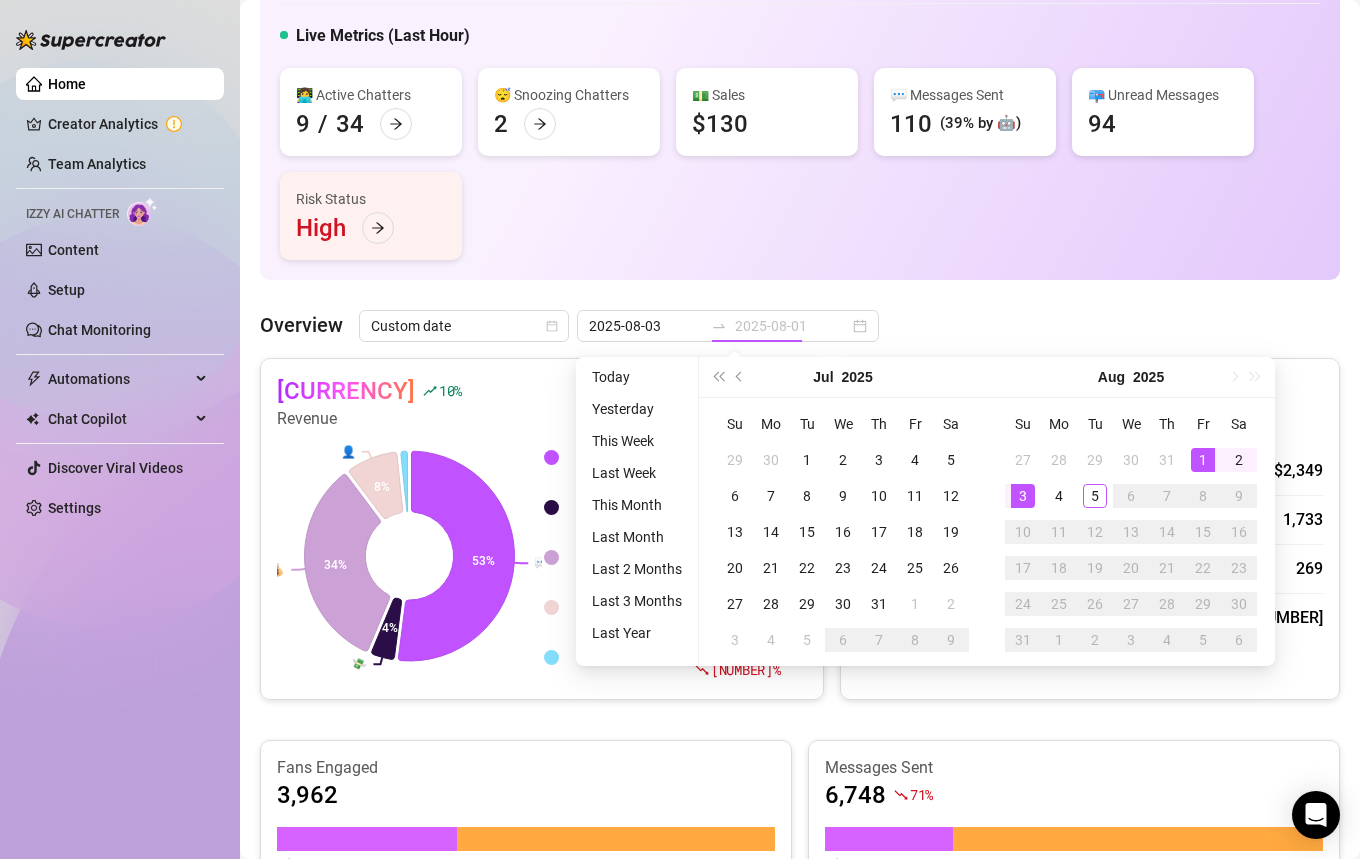 type on "2025-08-01" 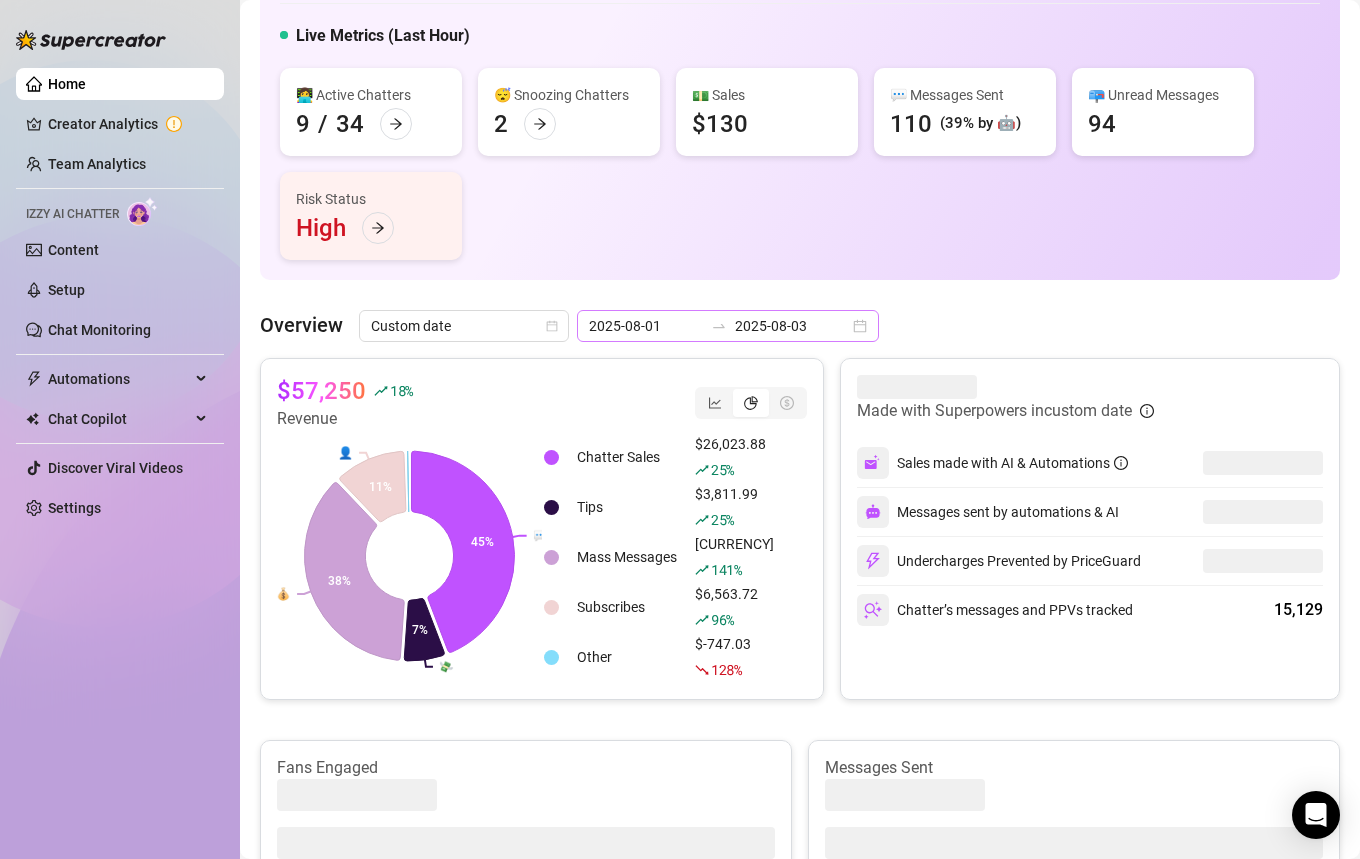 click on "[DATE] [DATE]" at bounding box center [728, 326] 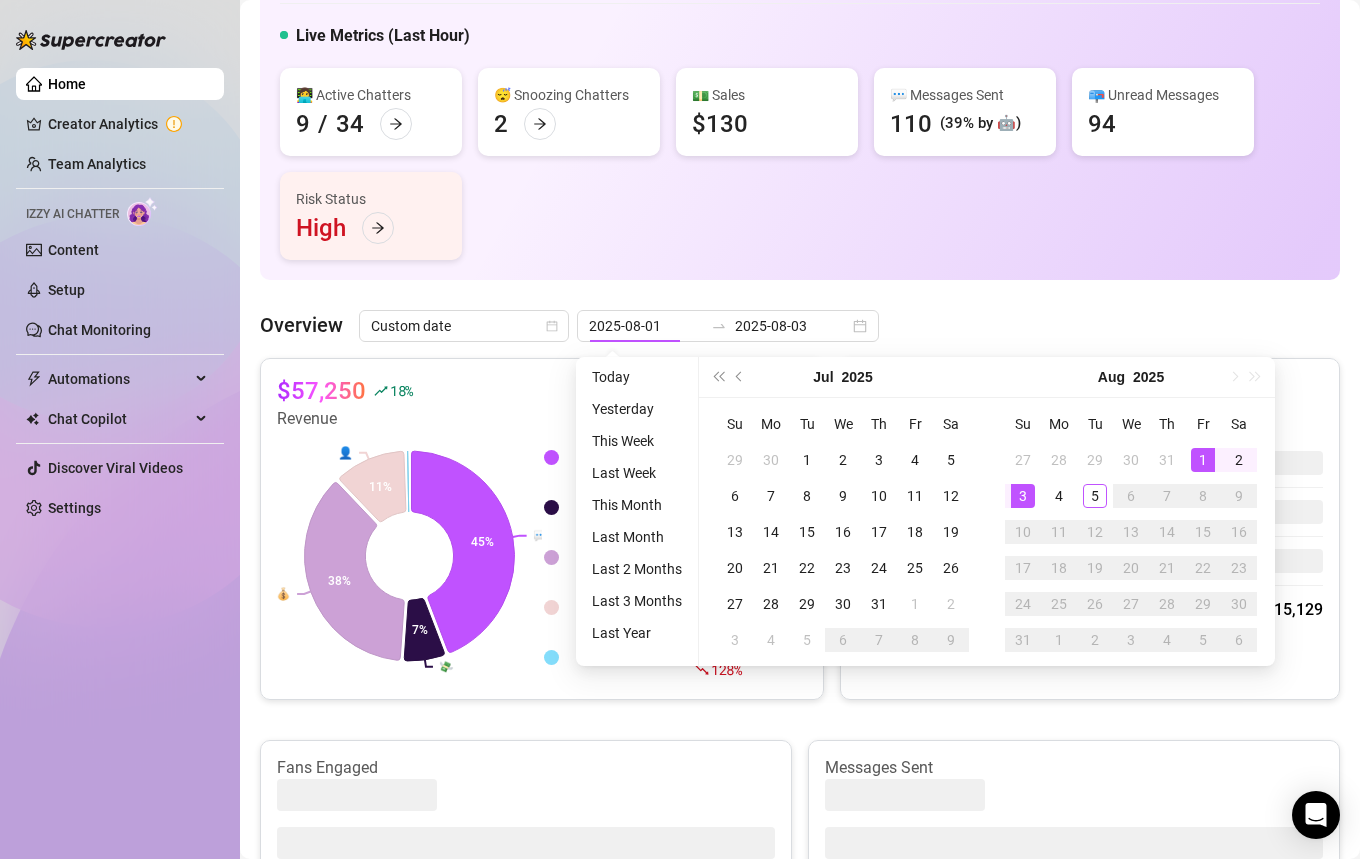 click on "👋 Hey,  [FIRST] [LAST] Check  Circe Management's  achievements with Supercreator $500K Agency Monthly Sales $100K Creator Monthly Sales 25K Creator Total Fans Live Metrics (Last Hour) 👩‍💻 Active Chatters 9 / 34 😴 Snoozing Chatters 2 💵 Sales $130 💬 Messages Sent 110 (39% by 🤖) 📪 Unread Messages 94 Risk Status High Overview Custom date [DATE] [DATE] $57,250 18 % Revenue 💬 💸 💰 👤 45% 7% 38% 11% Chatter Sales $26,023.88 25 % Tips $3,811.99 25 % Mass Messages $21,597.78 141 % Subscribes $6,563.72 96 % Other $-747.03 128 % Made with Superpowers in  custom date Sales made with AI & Automations Messages sent by automations & AI Undercharges Prevented by PriceGuard Chatter’s messages and PPVs tracked 15,129 Fans Engaged With Automation   Manually Messages Sent With Automation & AI   Manually Team Leaderboard AI Chatter 0 $0 Aira M. 987 $4,555.92 Exon L. 1,295 $4,110 Frank V. 1,414 $2,466.49 Regine O. 976 $2,035.99 1 2 3 4 5 6 7 Creator Leaderboard JG $10,016.9 Katy TR Trent" at bounding box center [800, 1138] 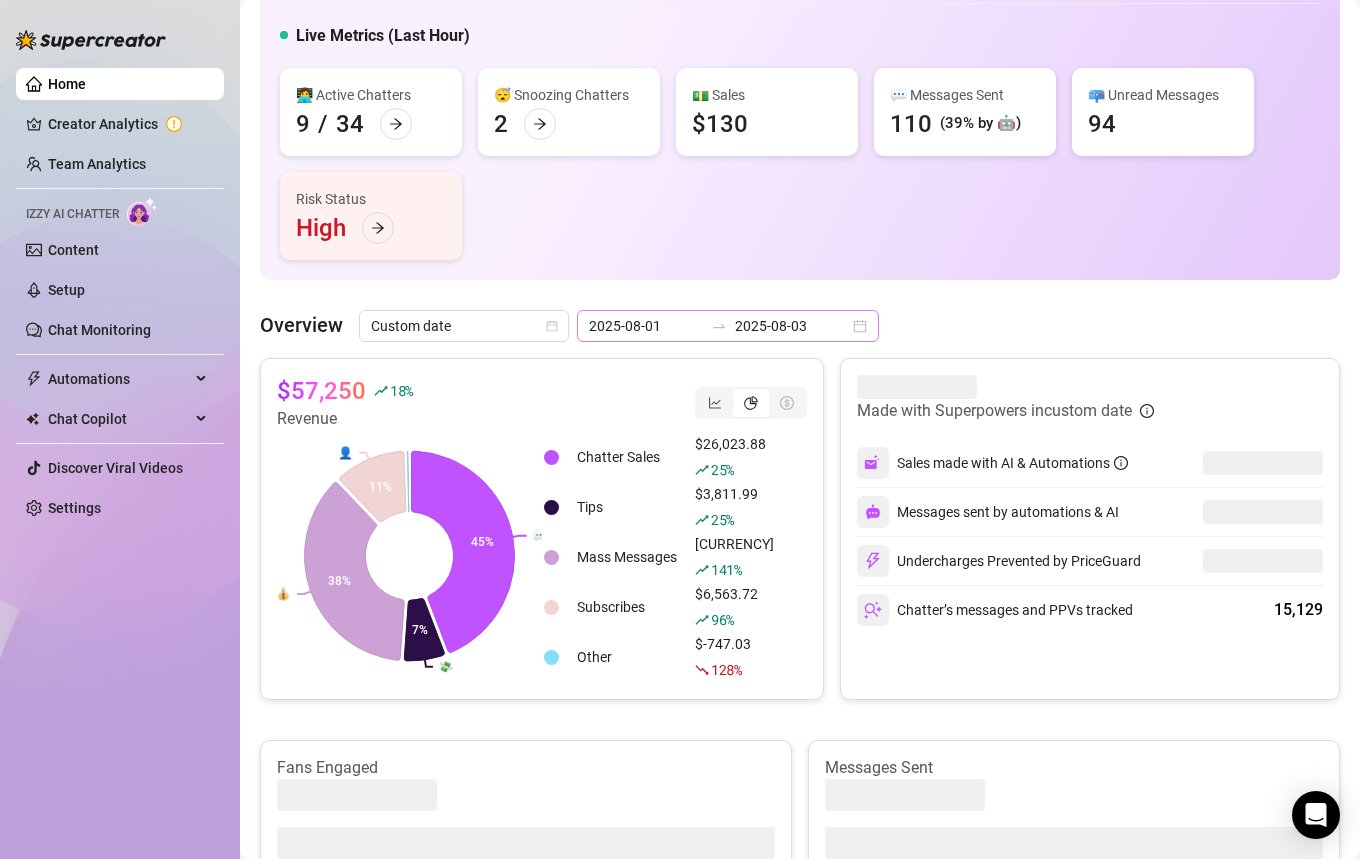 click on "[DATE] [DATE]" at bounding box center [728, 326] 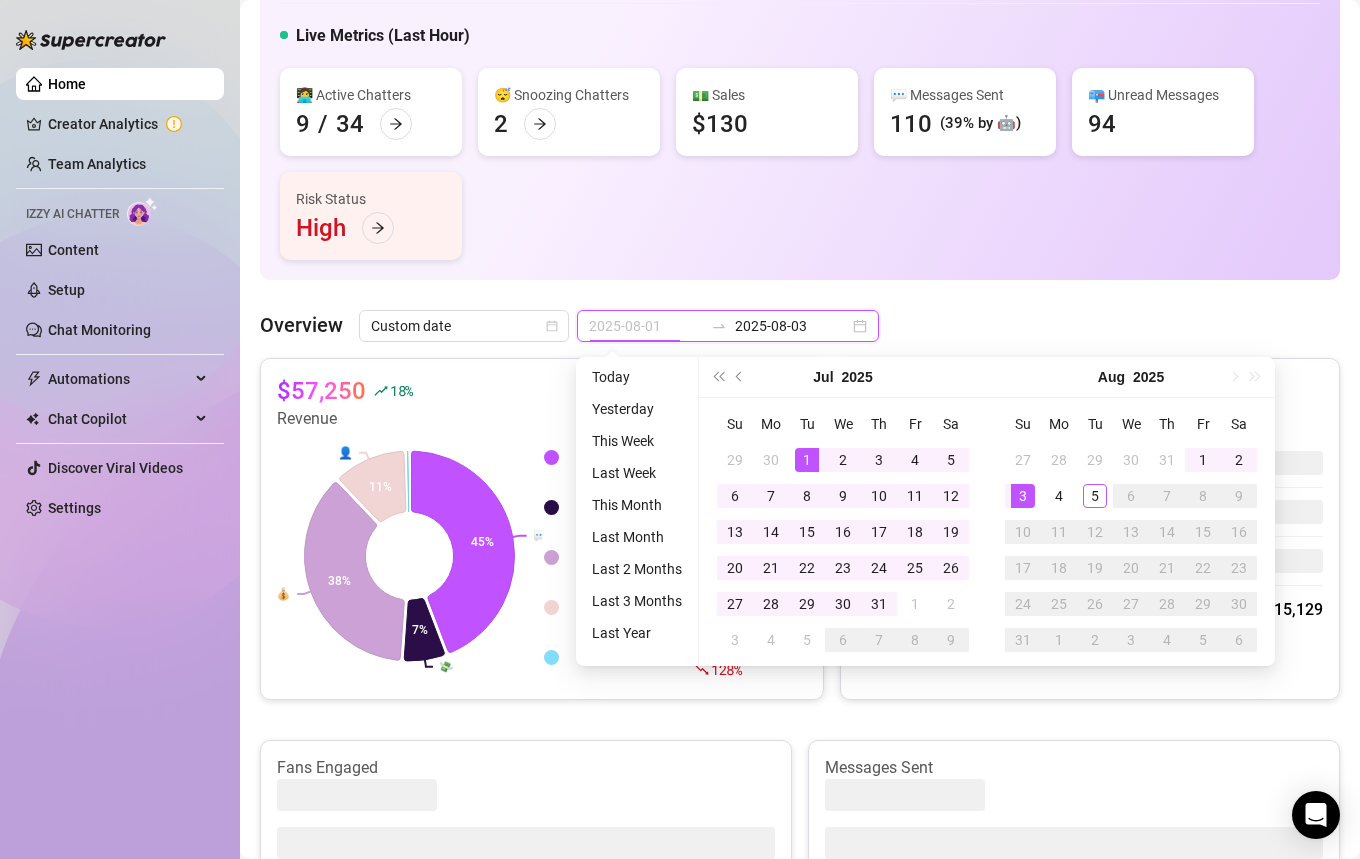 type on "[DATE]" 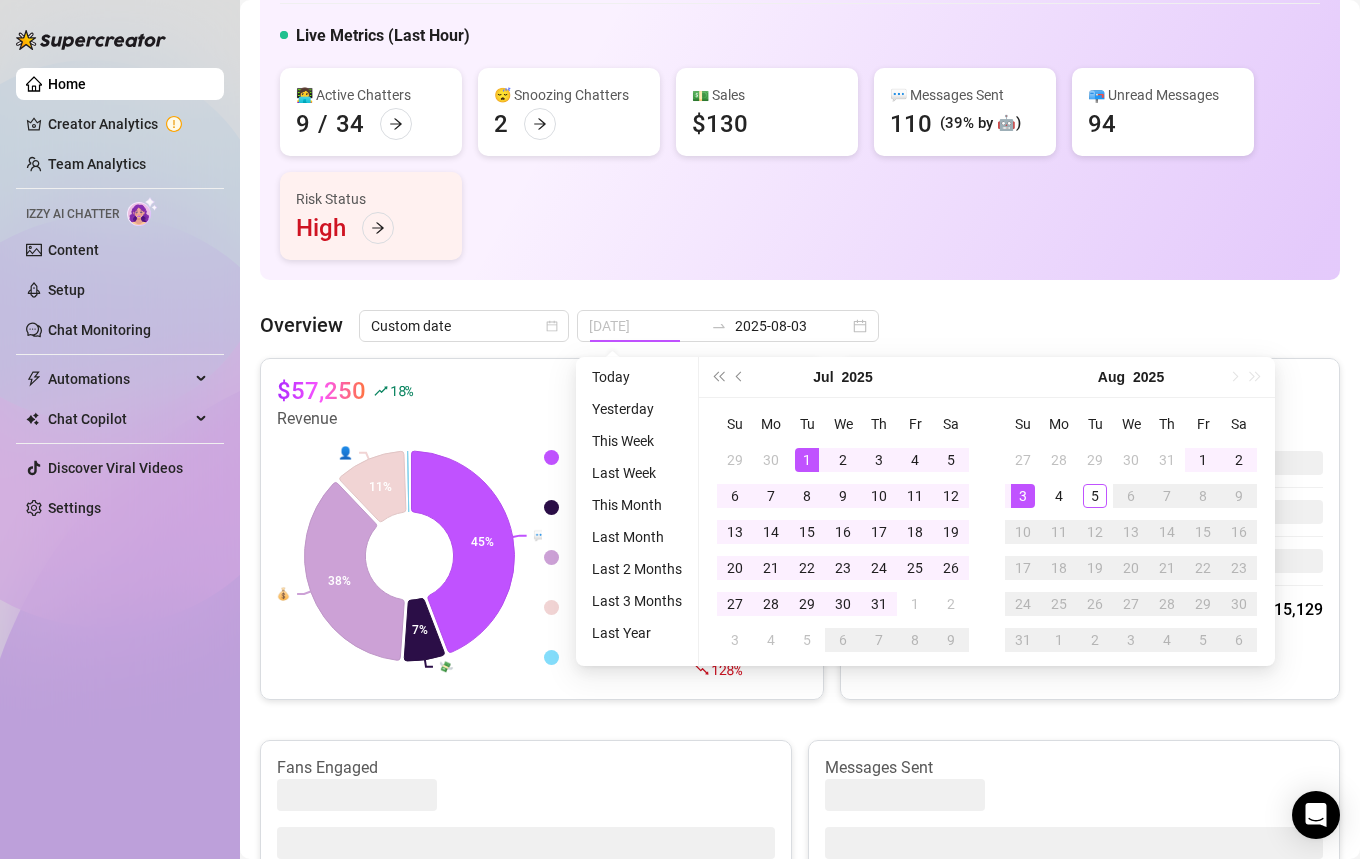 click on "1" at bounding box center [807, 460] 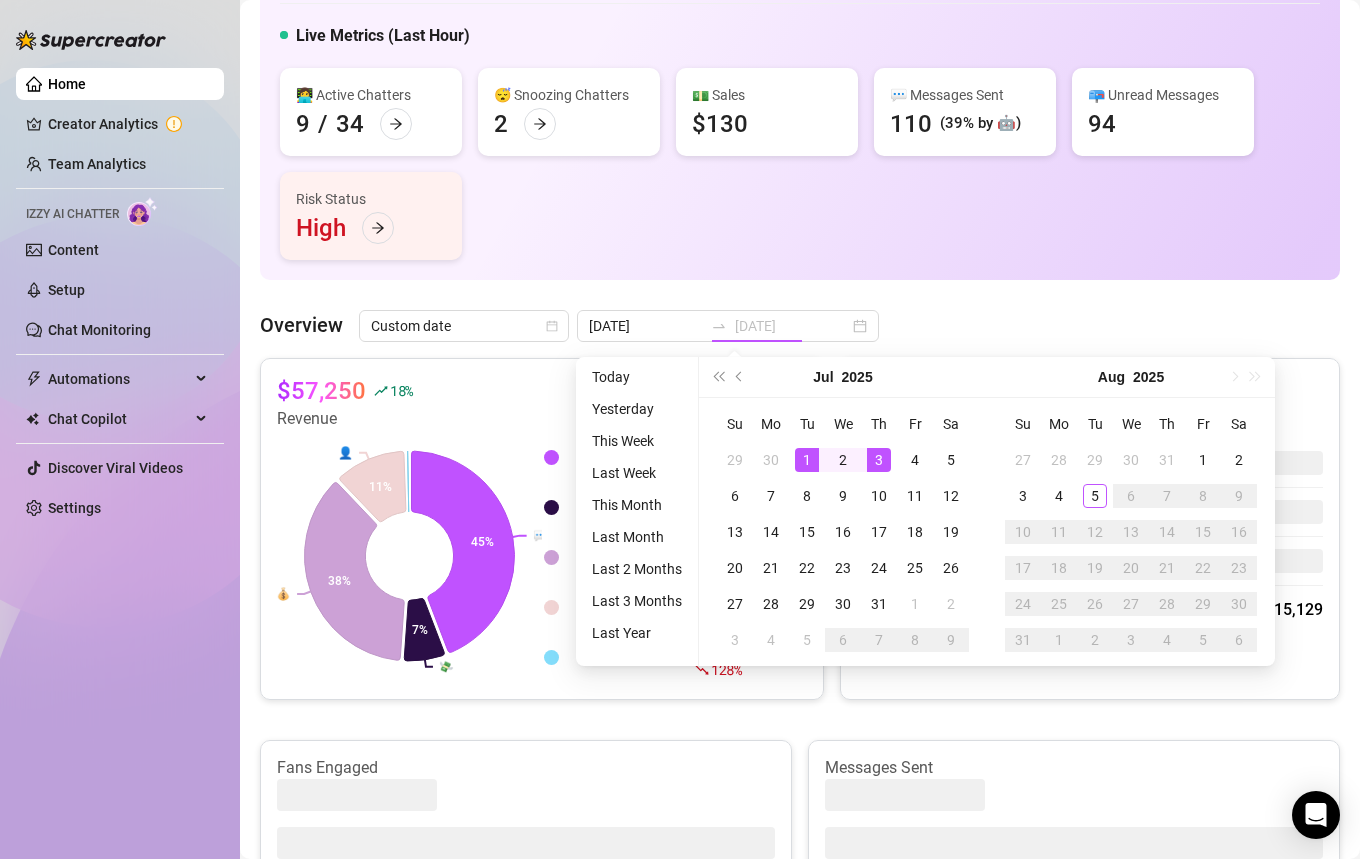 click on "3" at bounding box center [879, 460] 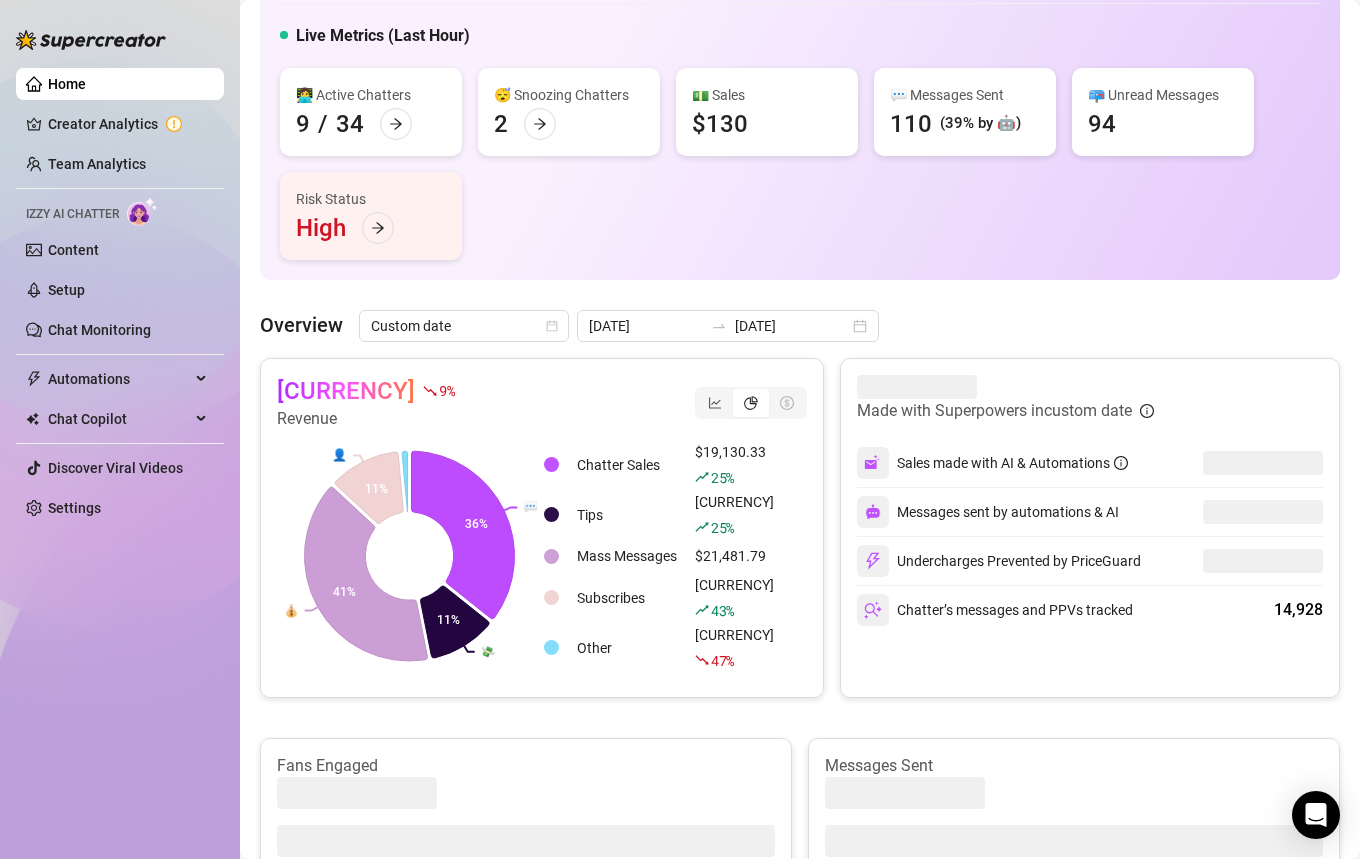 click on "$52,886 9 % Revenue" at bounding box center [542, 403] 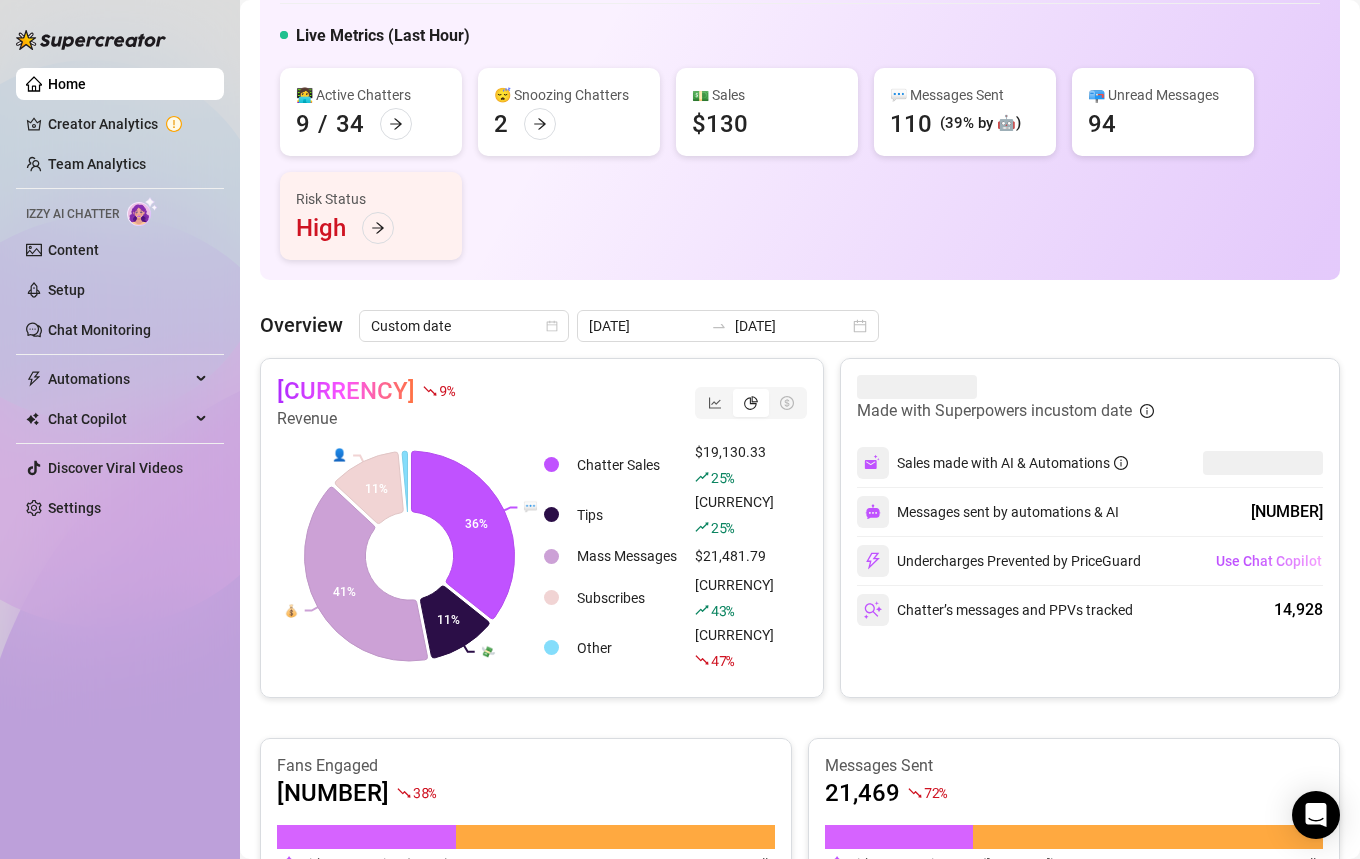 click on "$52,886 9 % Revenue 💬 💸 💰 👤 36% 11% 41% 11% Chatter Sales $19,130.33 25 % Tips $5,765 25 % Mass Messages $21,481.79 Subscribes $6,019.03 43 % Other $489.93 47 % Made with Superpowers in  custom date Sales made with AI & Automations Messages sent by automations & AI 6,392 Undercharges Prevented by PriceGuard Use Chat Copilot Chatter’s messages and PPVs tracked 14,928 Fans Engaged 8,439 38 % With Automation   (3,035) Manually Messages Sent 21,469 72 % With Automation & AI   (6,392) Manually Team Leaderboard AI Chatter 0 $0 Exon L. 1,999 $4,243.68 Mariane S. 1,309 $2,307.94 Aira M. 983 $2,002.94 Rick G. 1,338 $1,953.99 1 2 3 4 5 6 7 Creator Leaderboard JG $8,007.63 TR Trent $6,318.9 Katy $6,188.47 Nathan $4,521.92 JUSTIN $4,251.54 1 2 3 4 5 6" at bounding box center (800, 827) 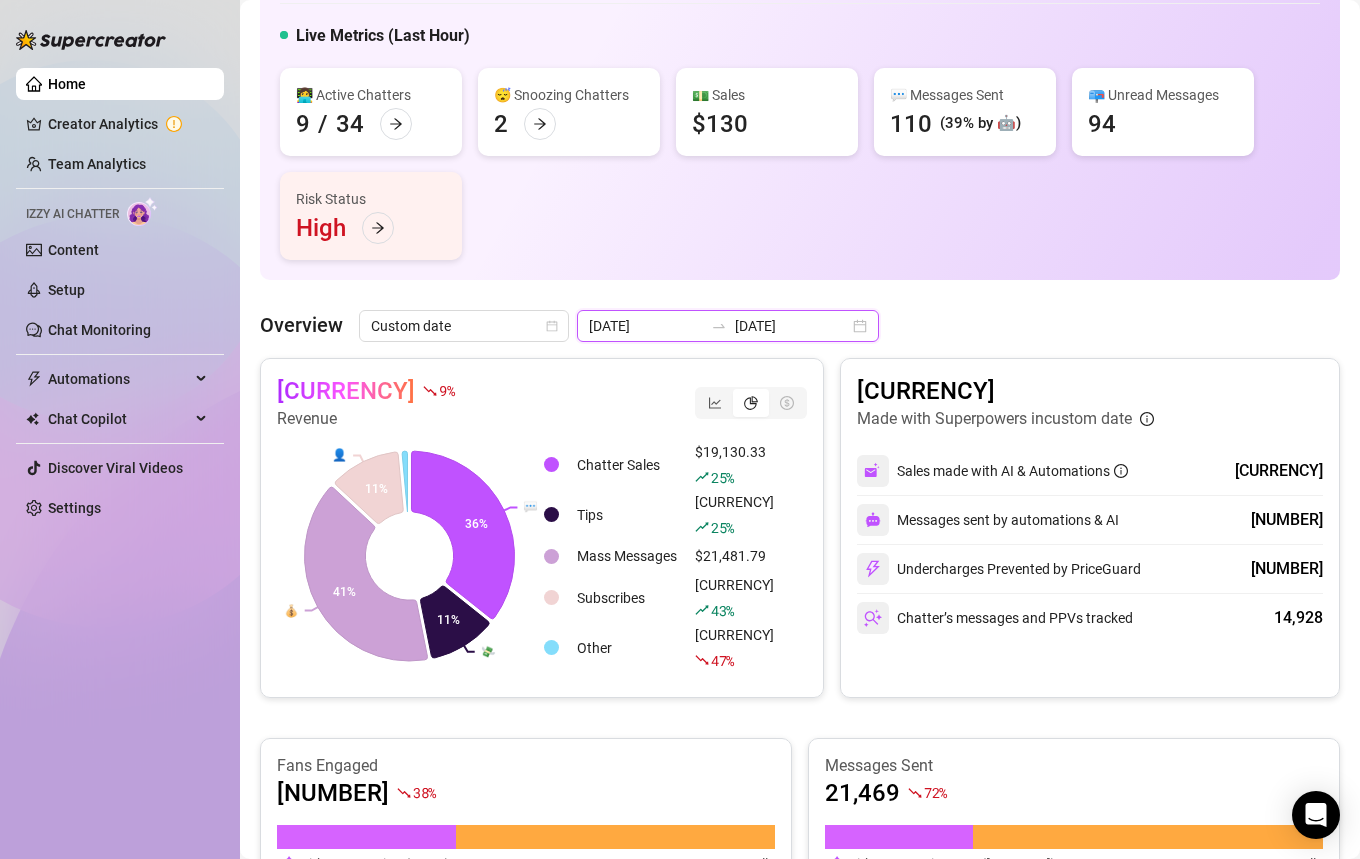 click on "[DATE]" at bounding box center (792, 326) 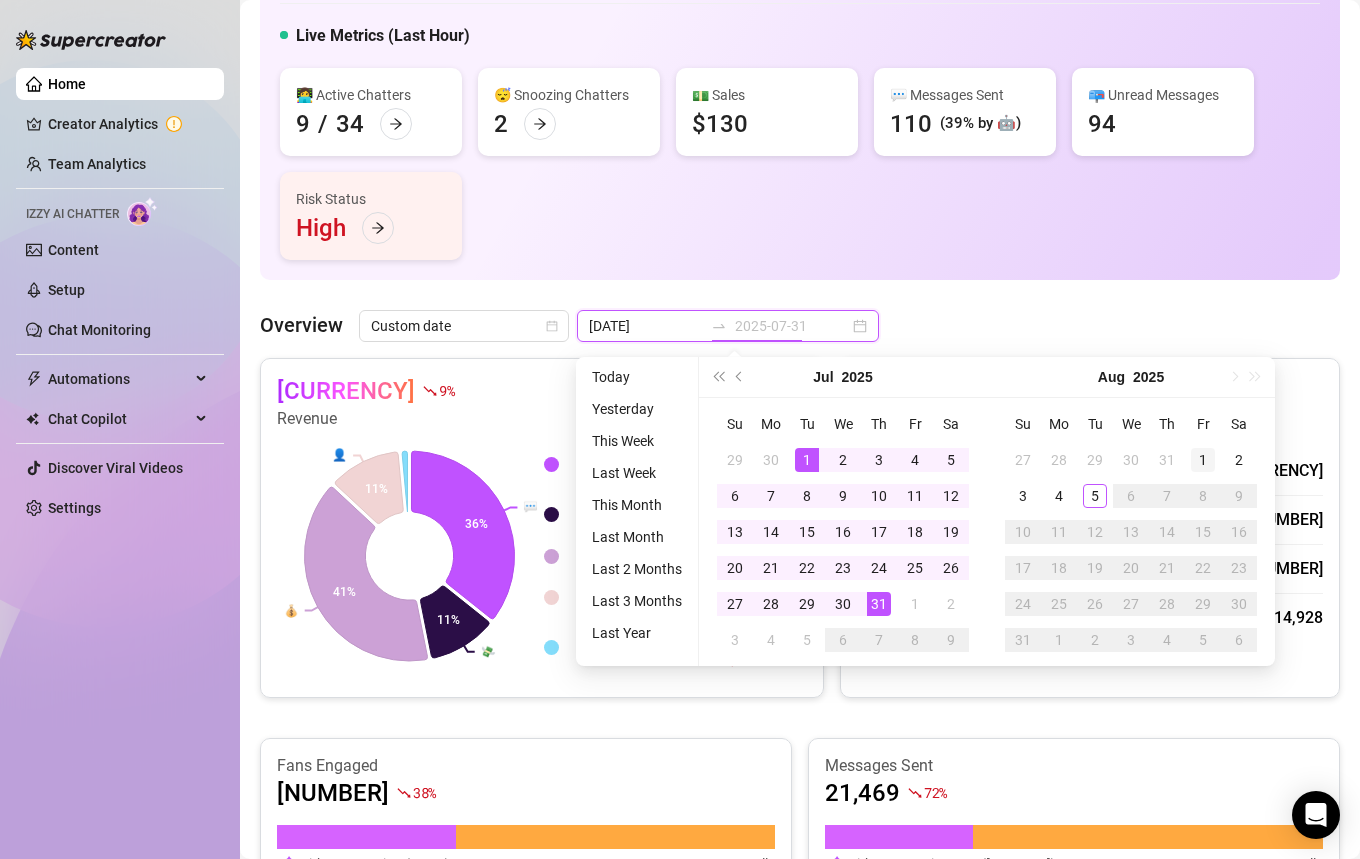 type on "2025-08-01" 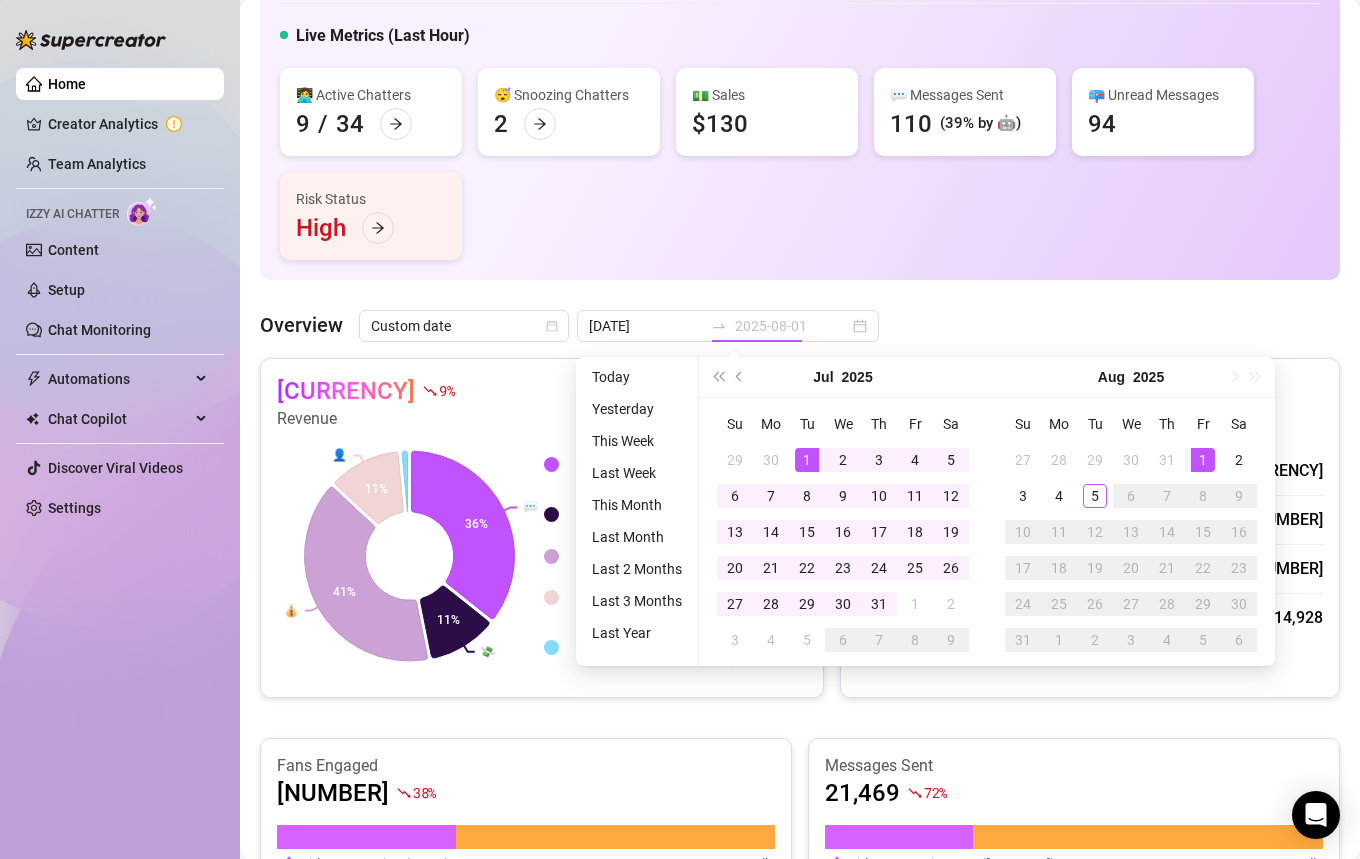 click on "1" at bounding box center (1203, 460) 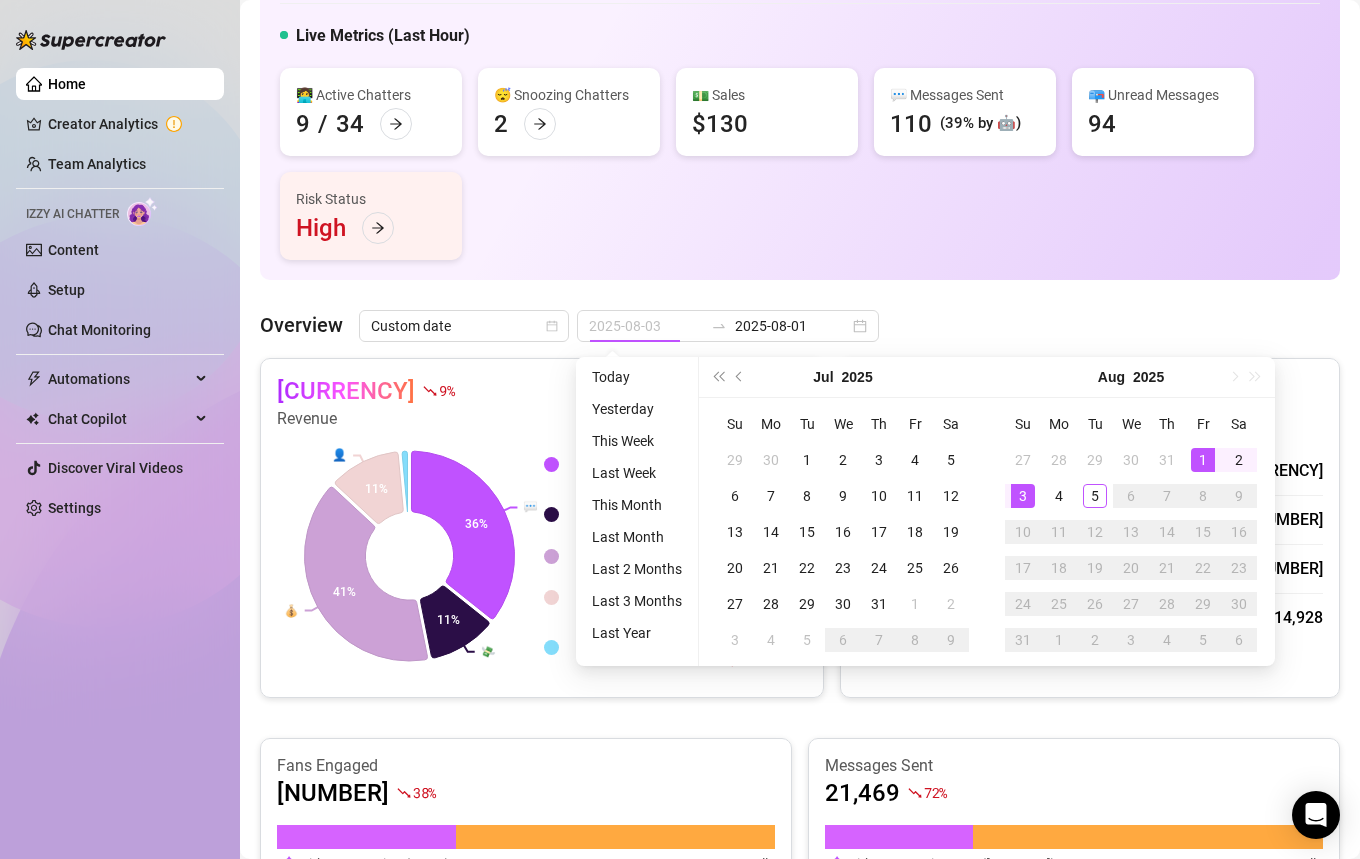 click on "3" at bounding box center [1023, 496] 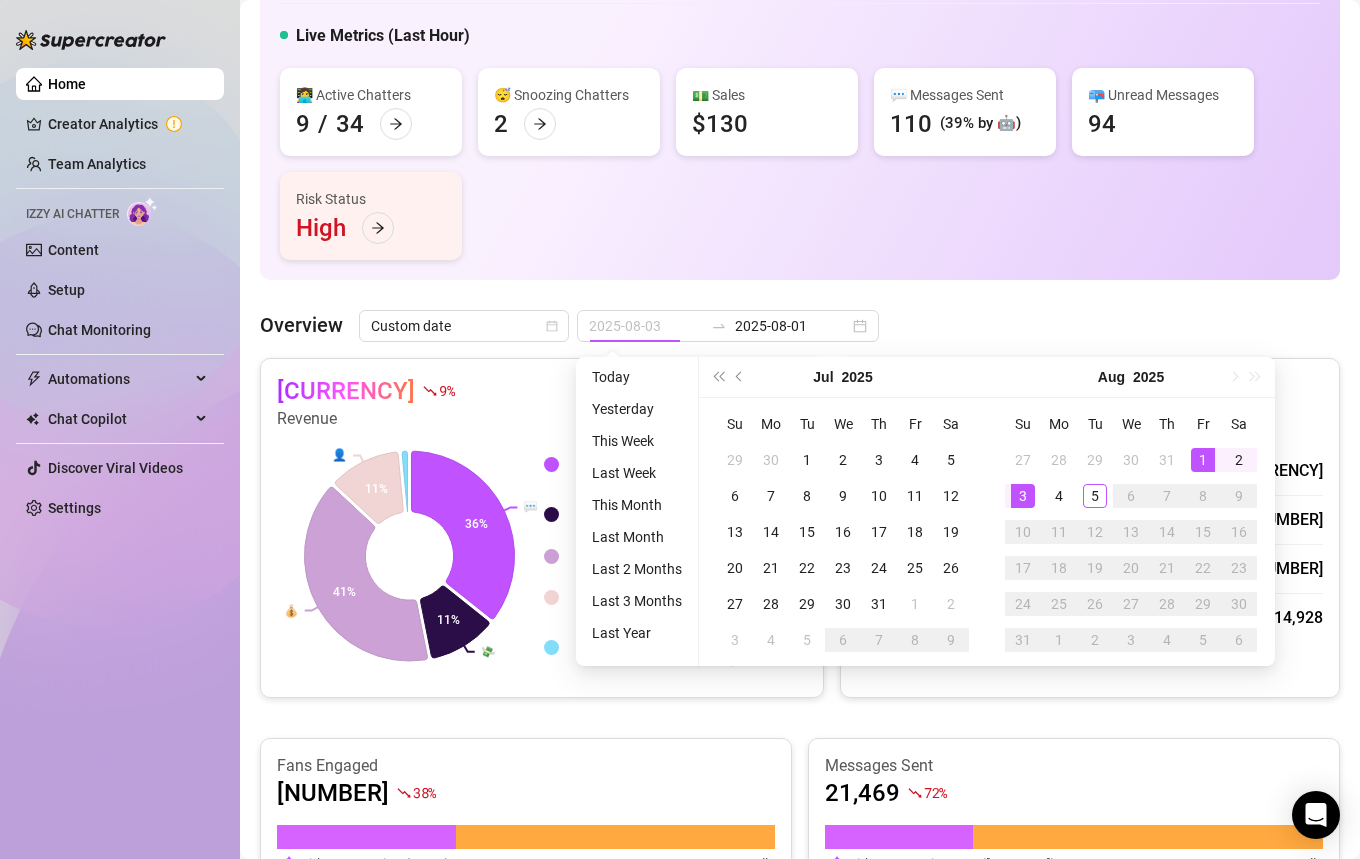 type on "2025-08-01" 